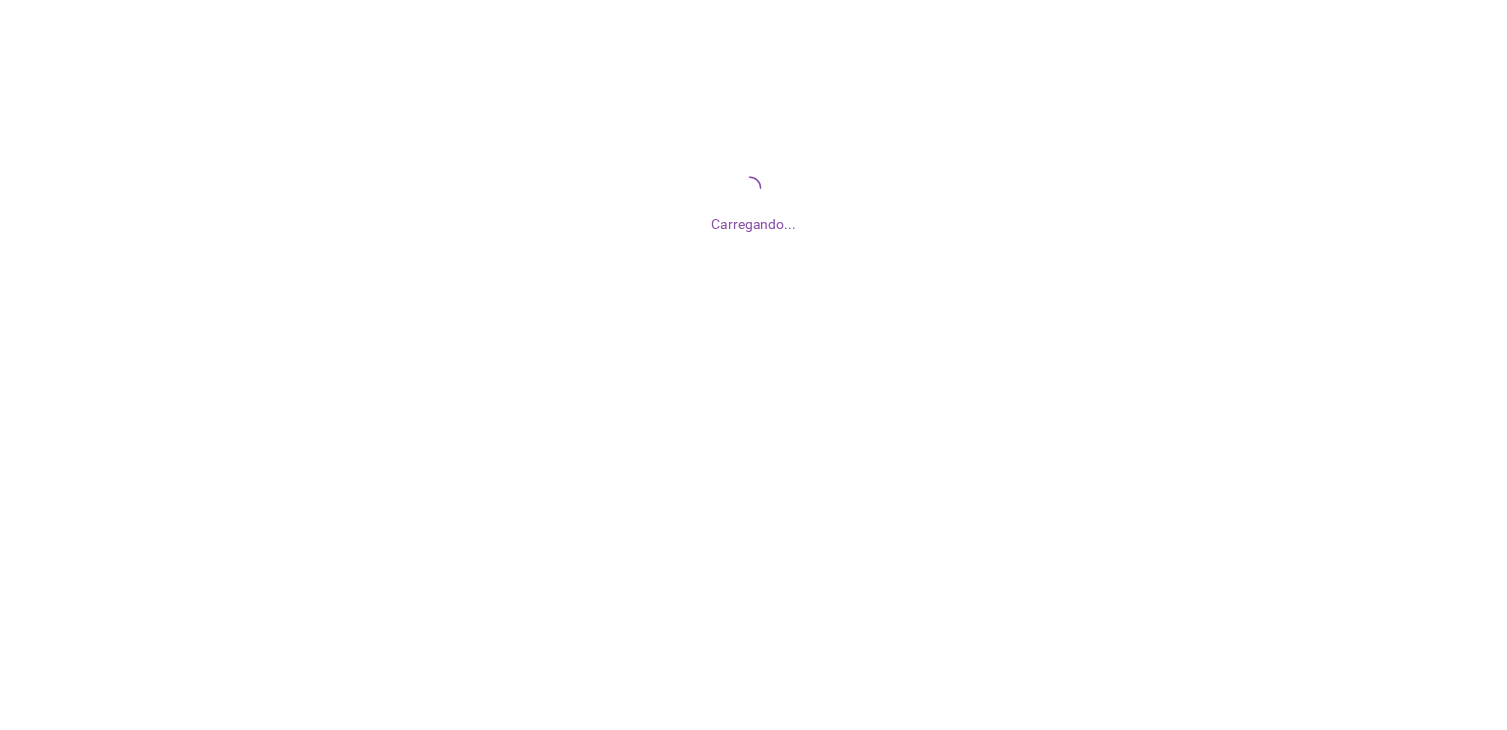 scroll, scrollTop: 0, scrollLeft: 0, axis: both 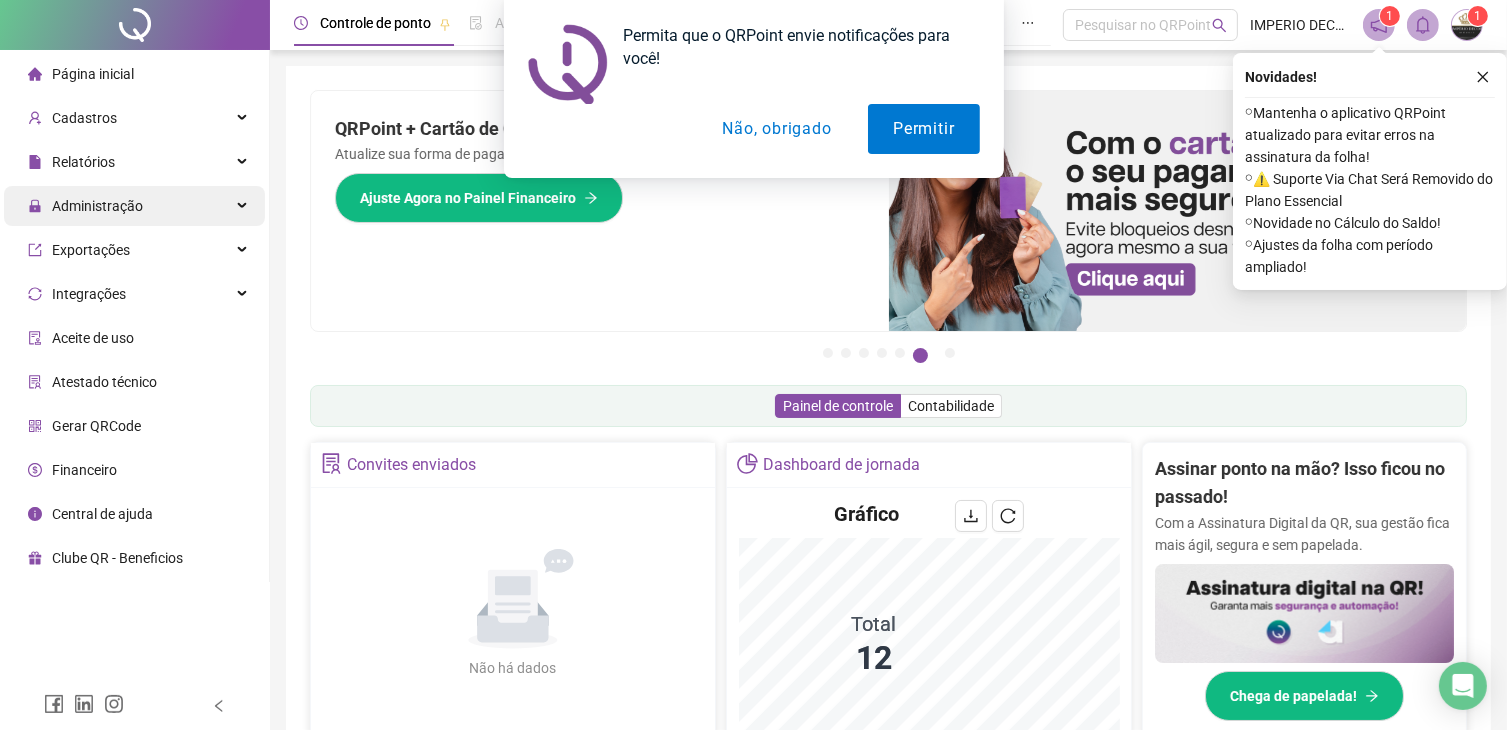 click on "Administração" at bounding box center (97, 206) 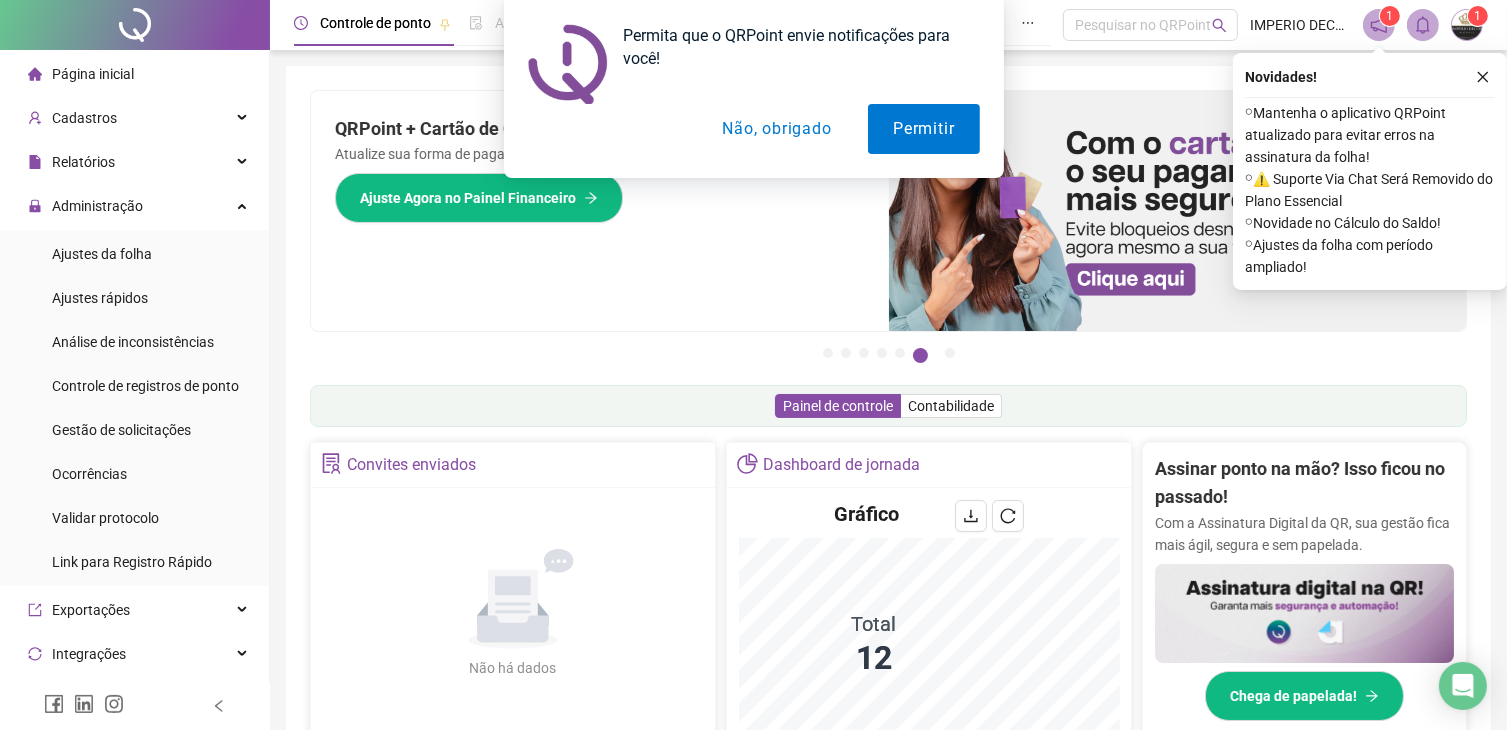 click on "Não, obrigado" at bounding box center [776, 129] 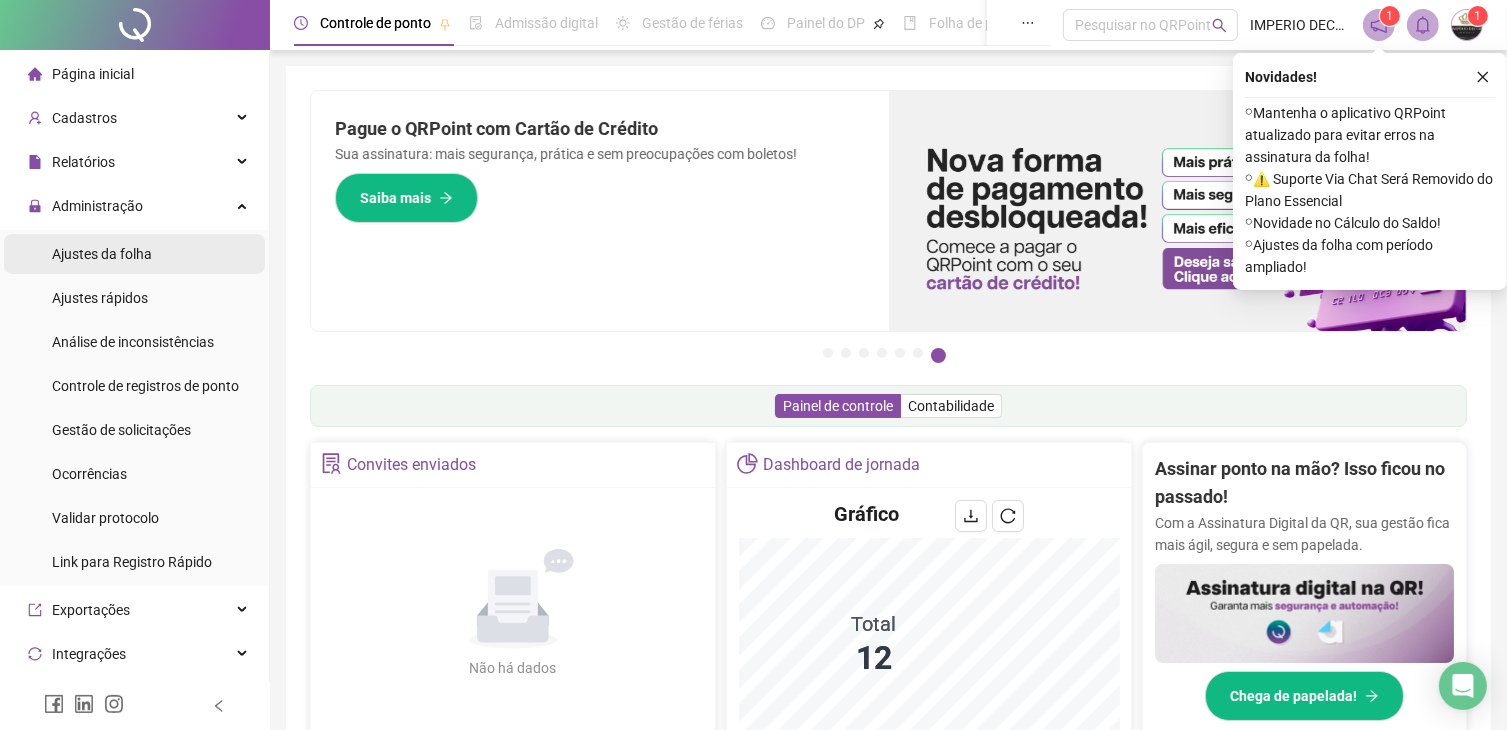 click on "Ajustes da folha" at bounding box center (102, 254) 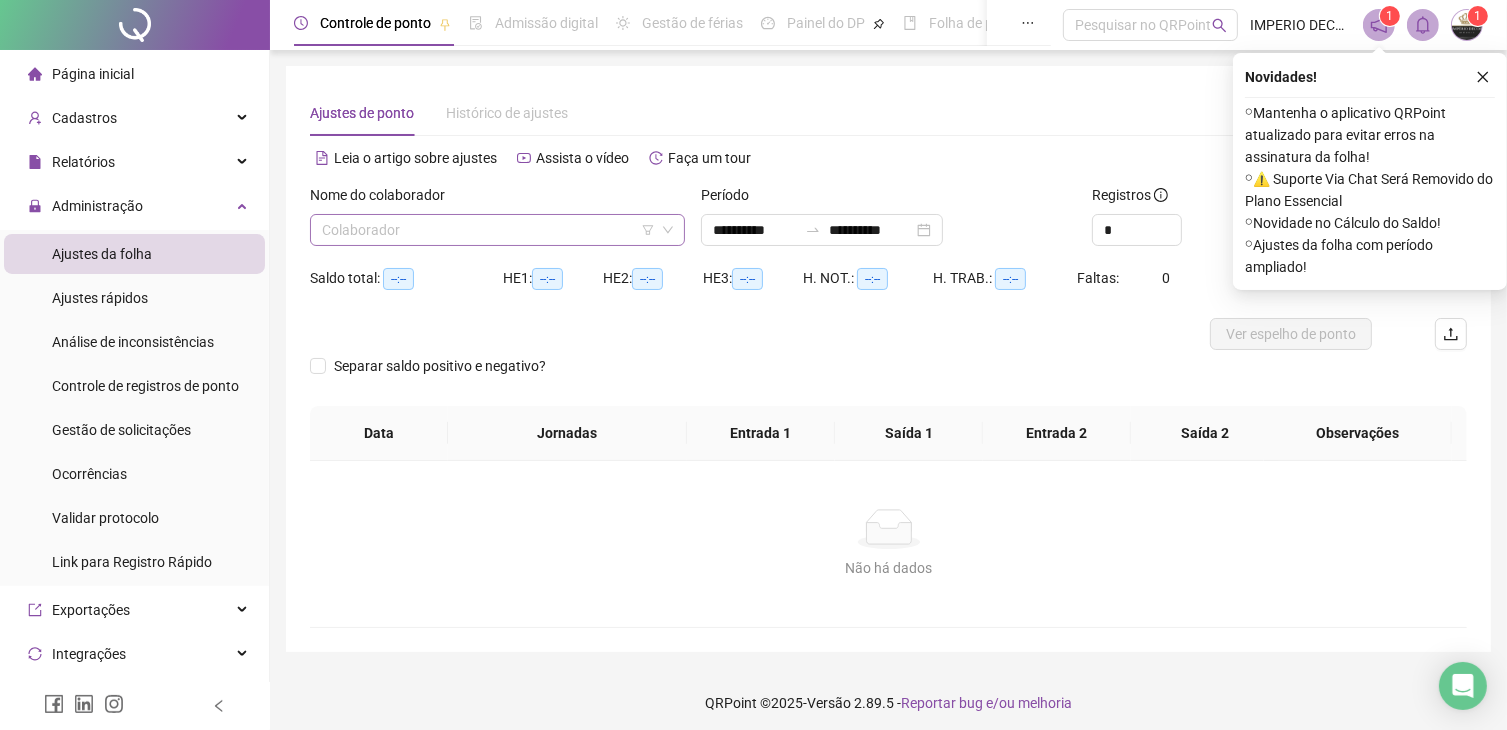 click 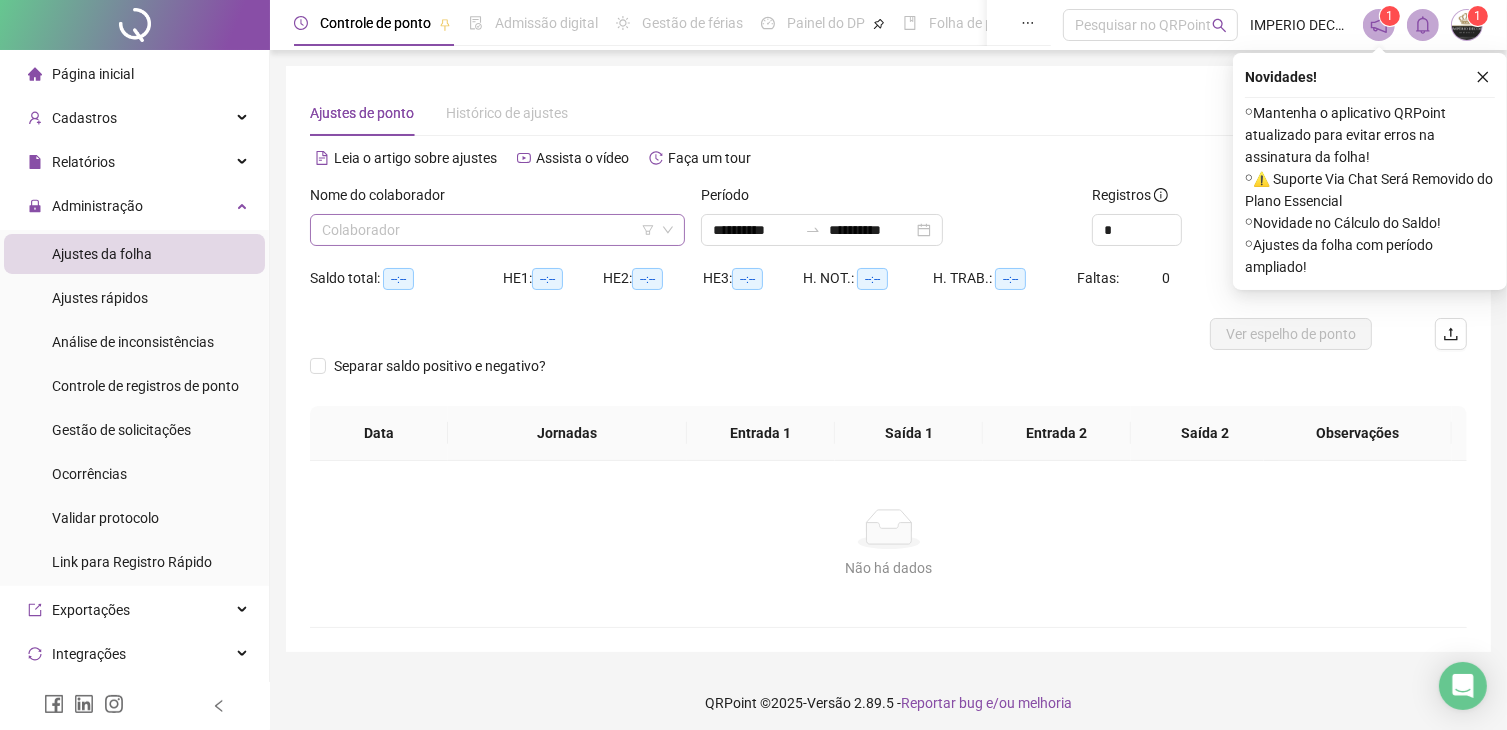 click 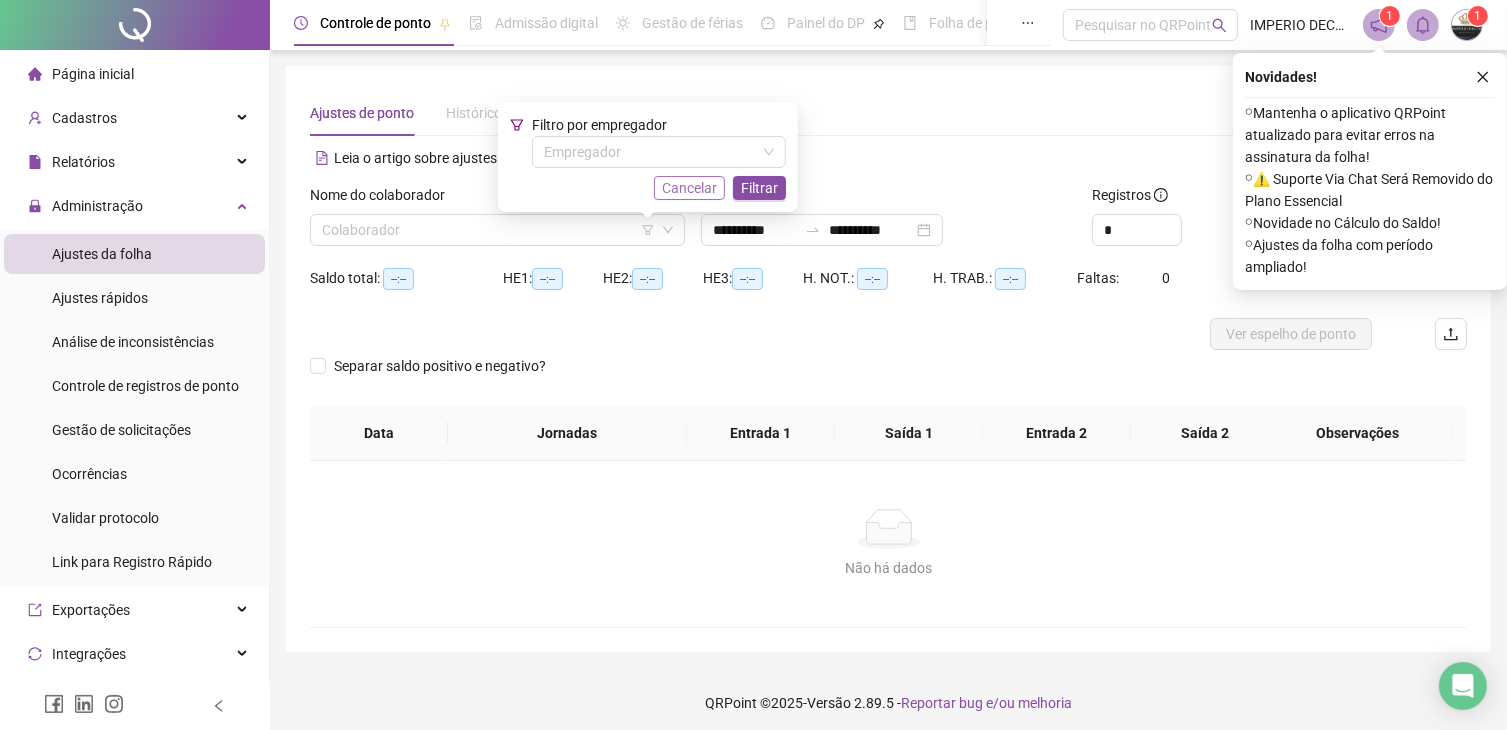 click on "Cancelar" at bounding box center [689, 188] 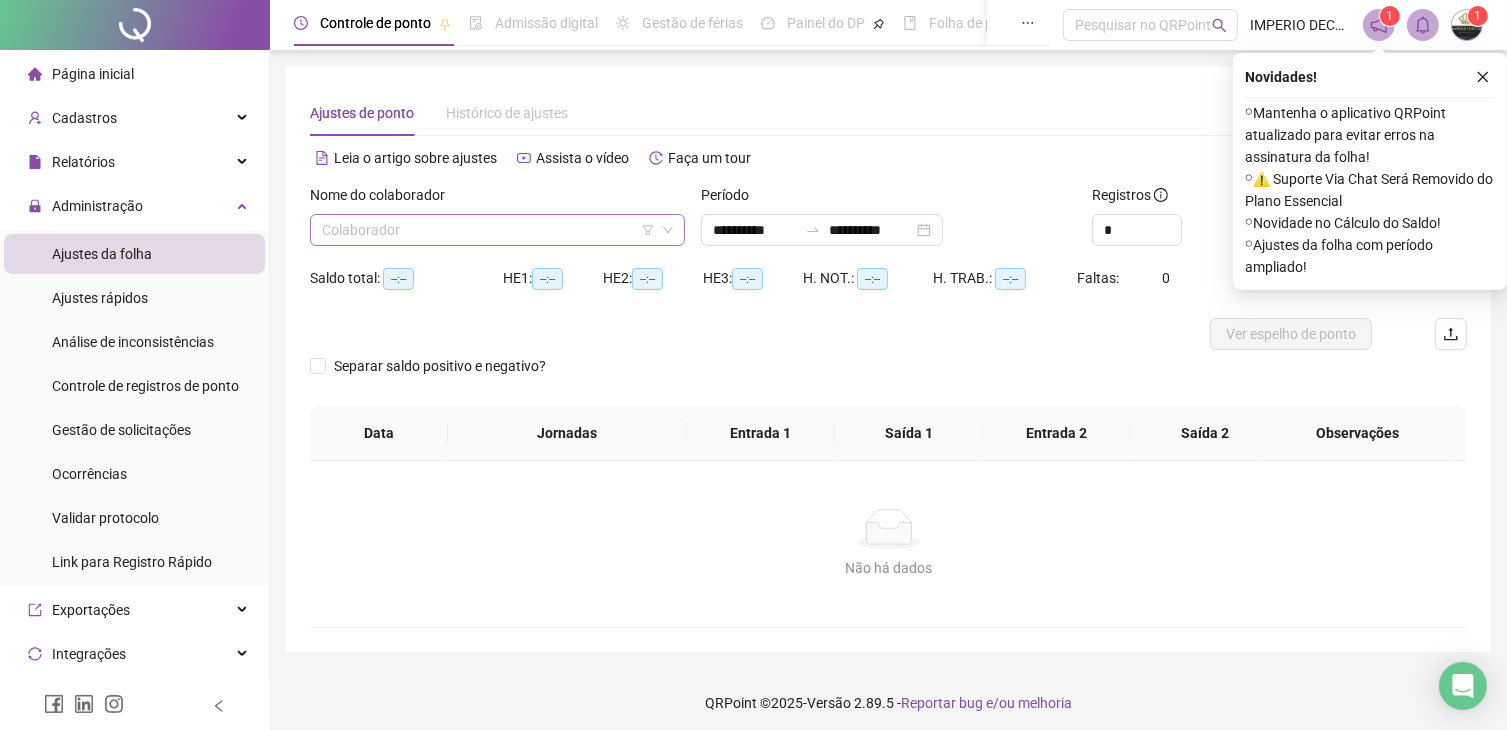 click at bounding box center (488, 230) 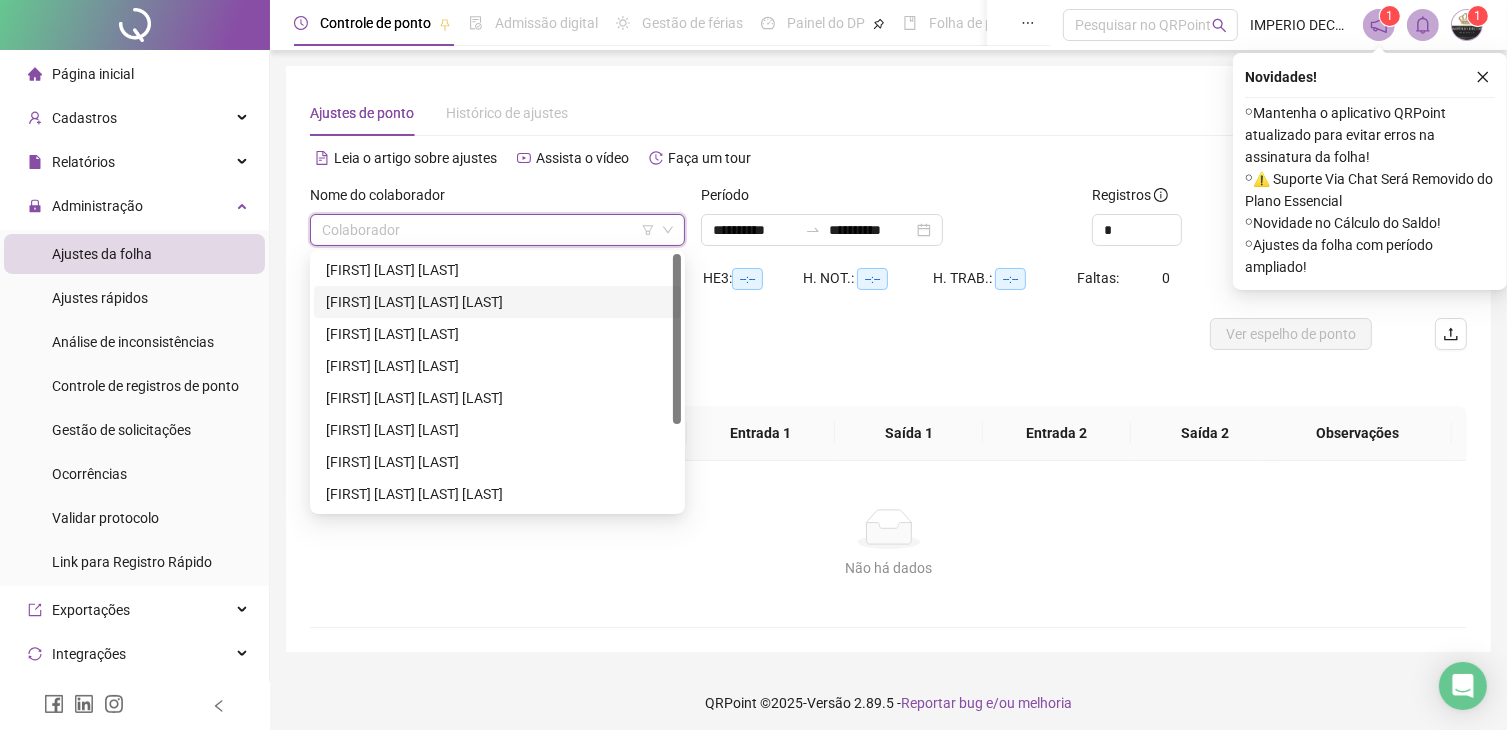 click on "[FIRST] [LAST] [LAST] [LAST]" at bounding box center (497, 302) 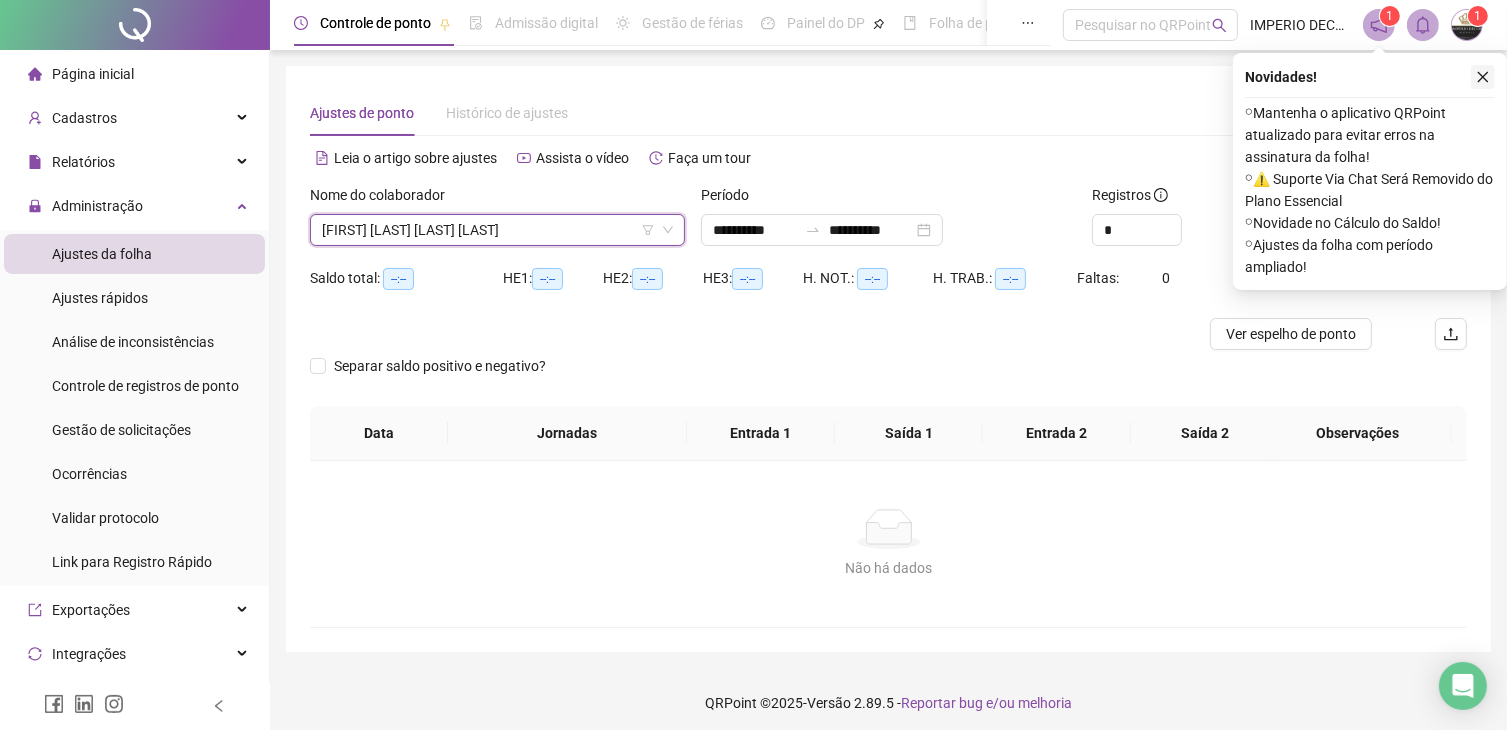 click 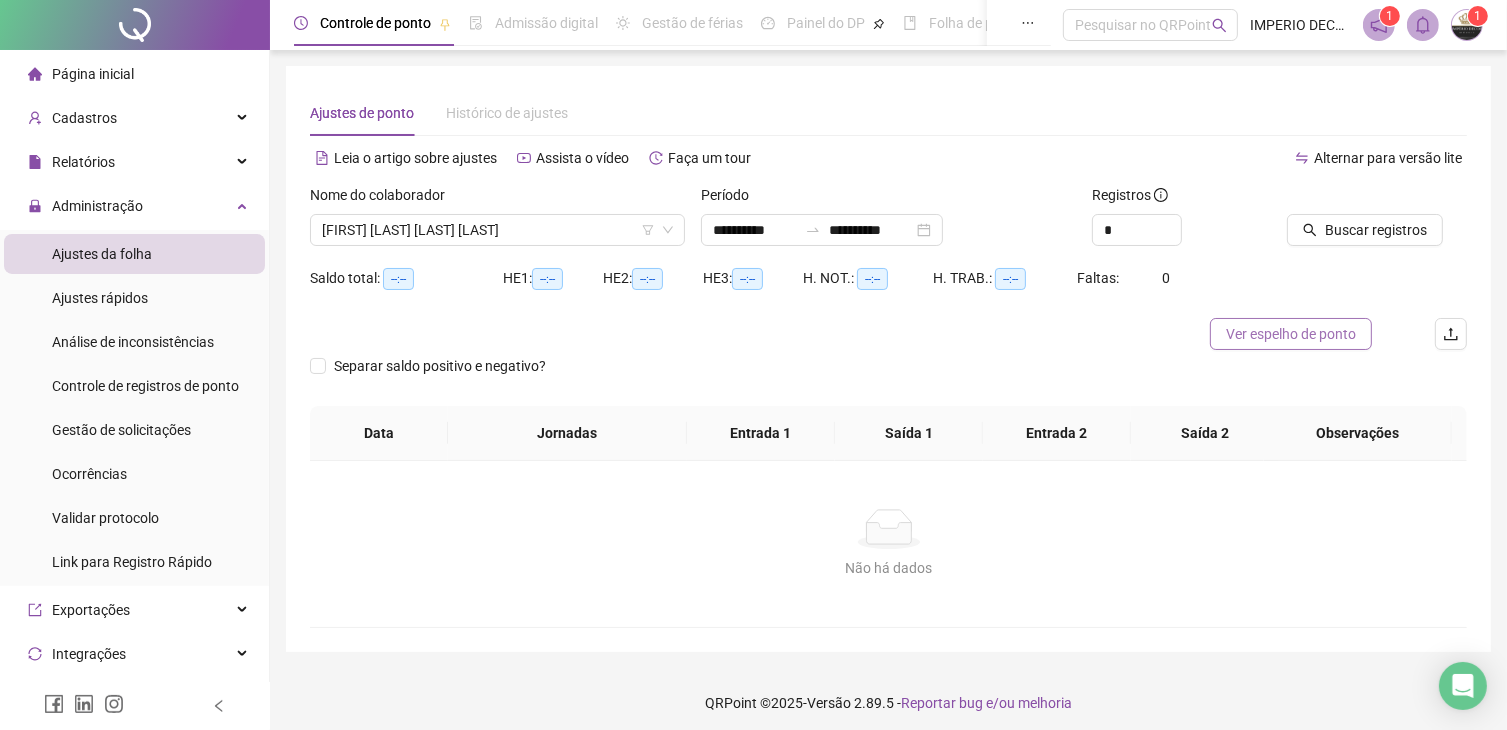 click on "Ver espelho de ponto" at bounding box center (1291, 334) 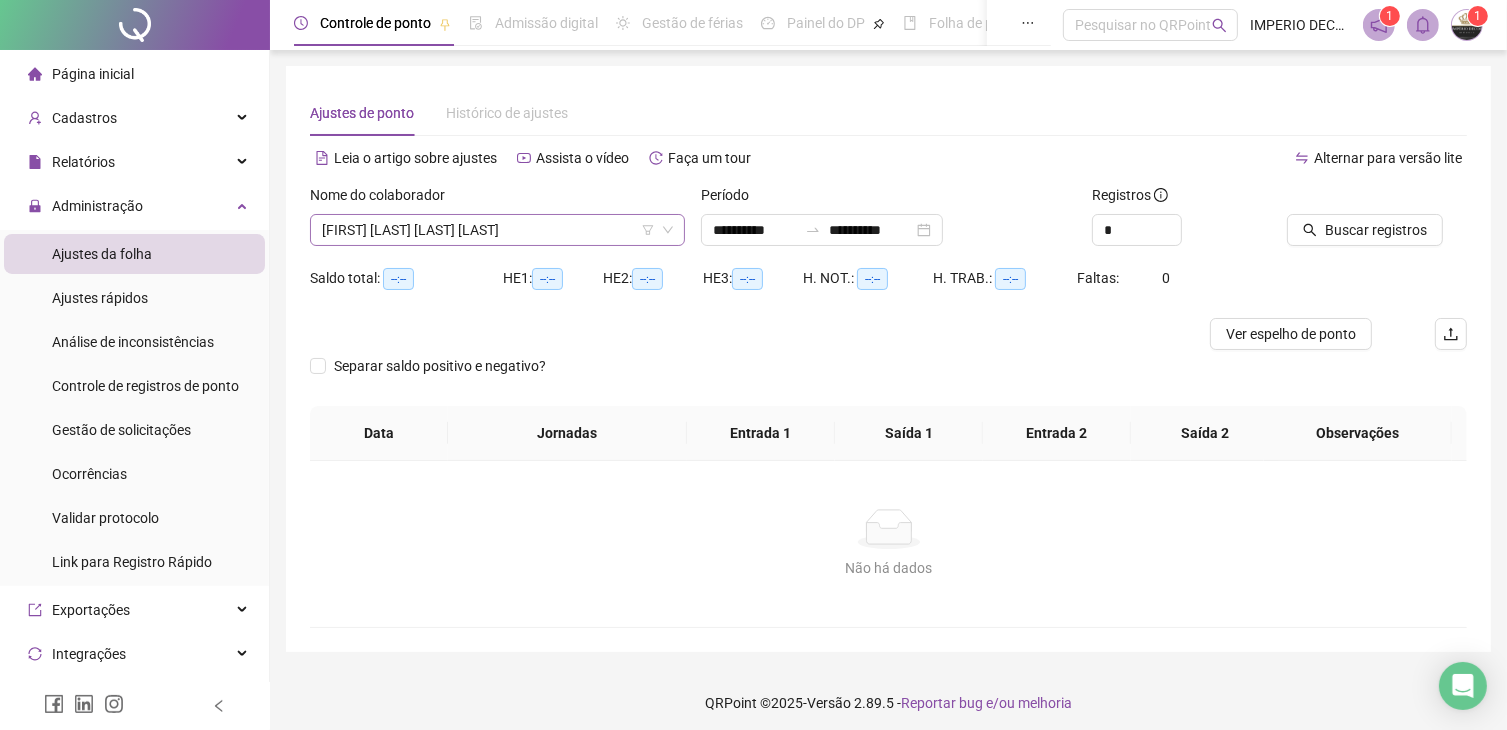 click on "[FIRST] [LAST] [LAST] [LAST]" at bounding box center [497, 230] 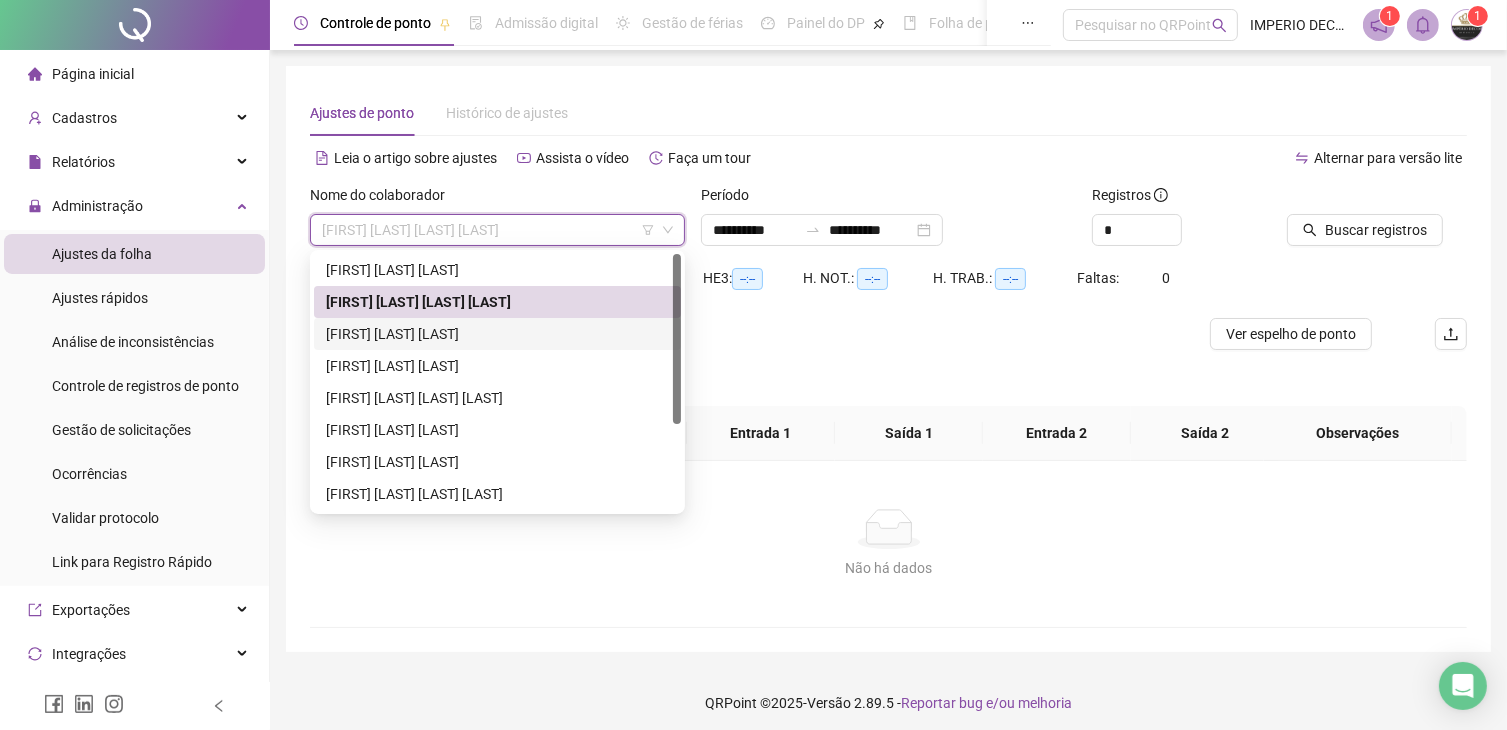 click on "[FIRST] [LAST] [LAST]" at bounding box center (497, 334) 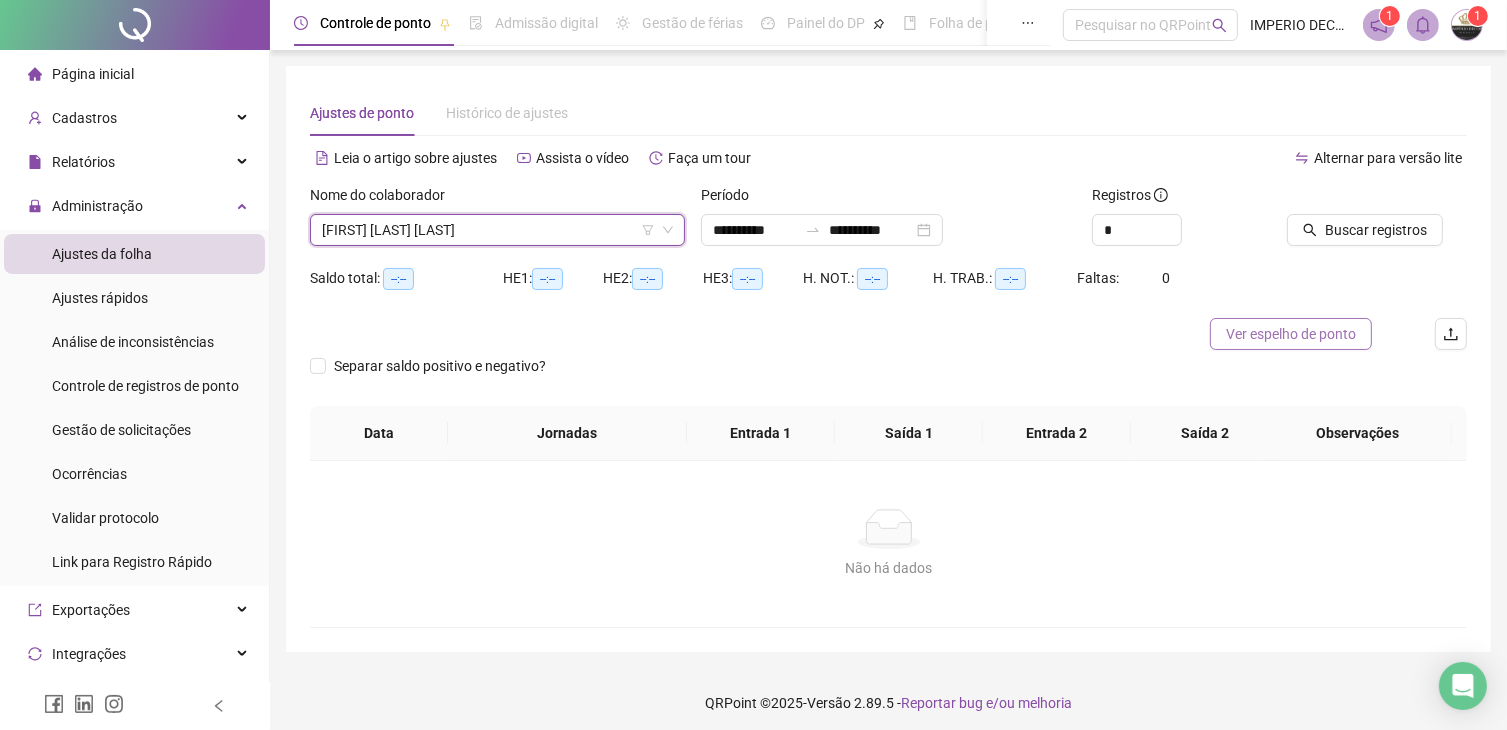 click on "Ver espelho de ponto" at bounding box center (1291, 334) 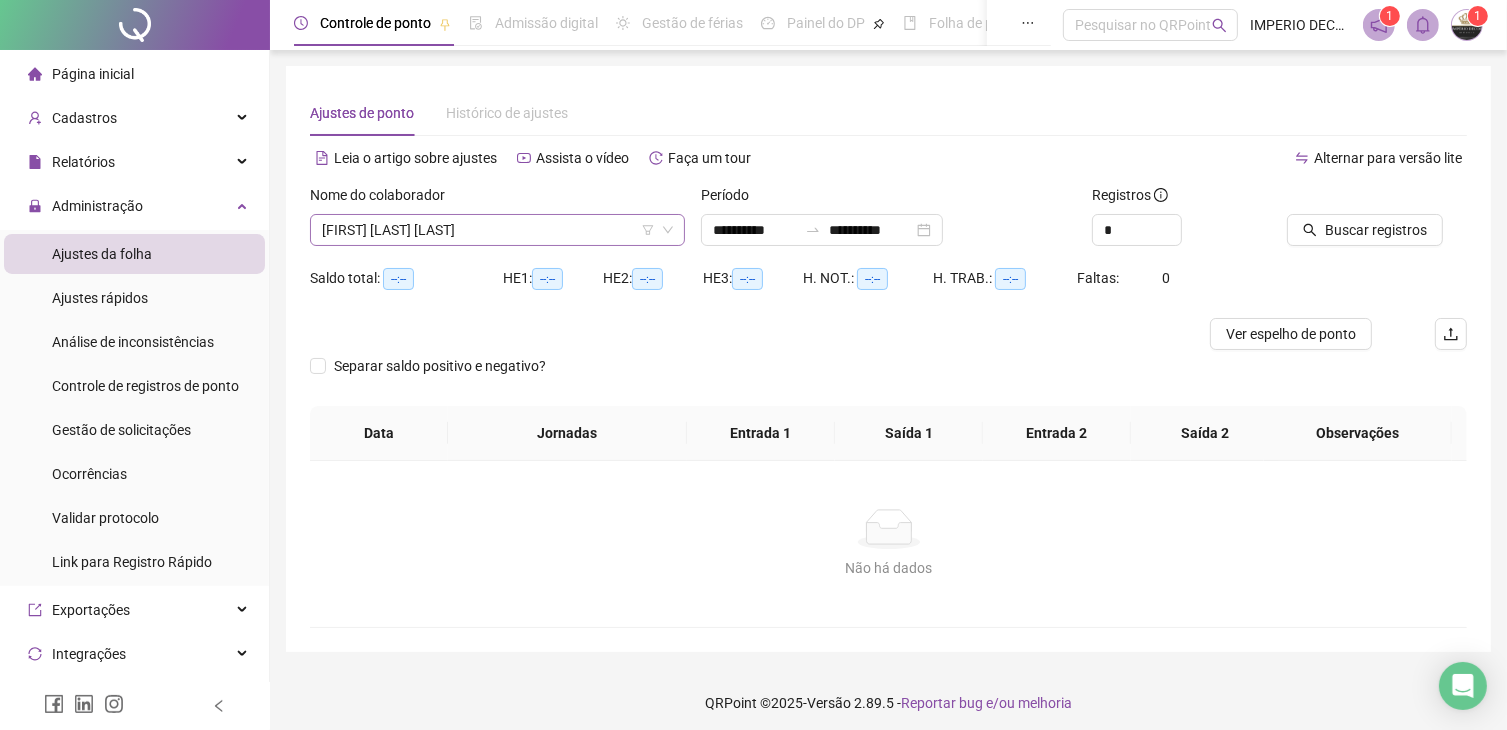 click 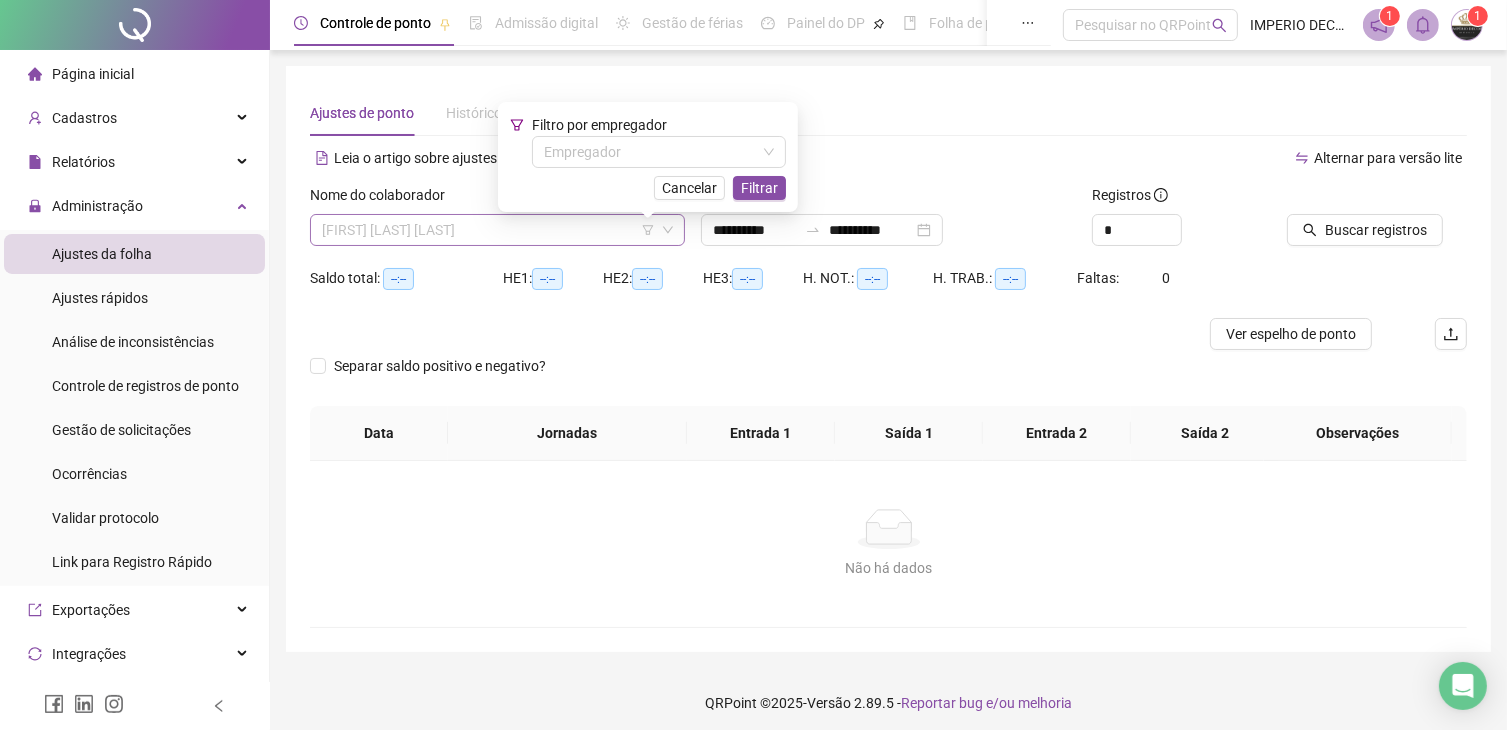 click on "[FIRST] [LAST] [LAST]" at bounding box center [497, 230] 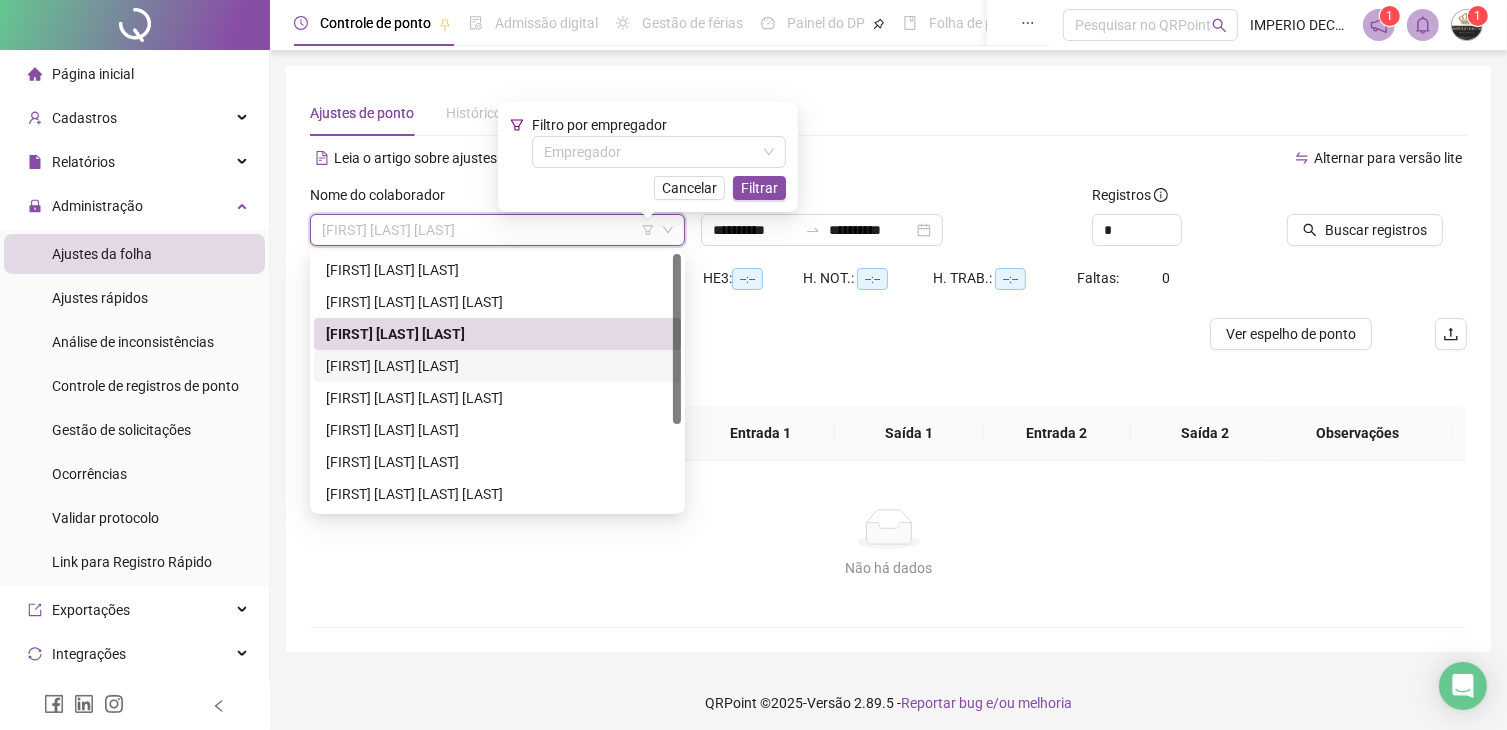 click on "[FIRST] [LAST] [LAST]" at bounding box center (497, 366) 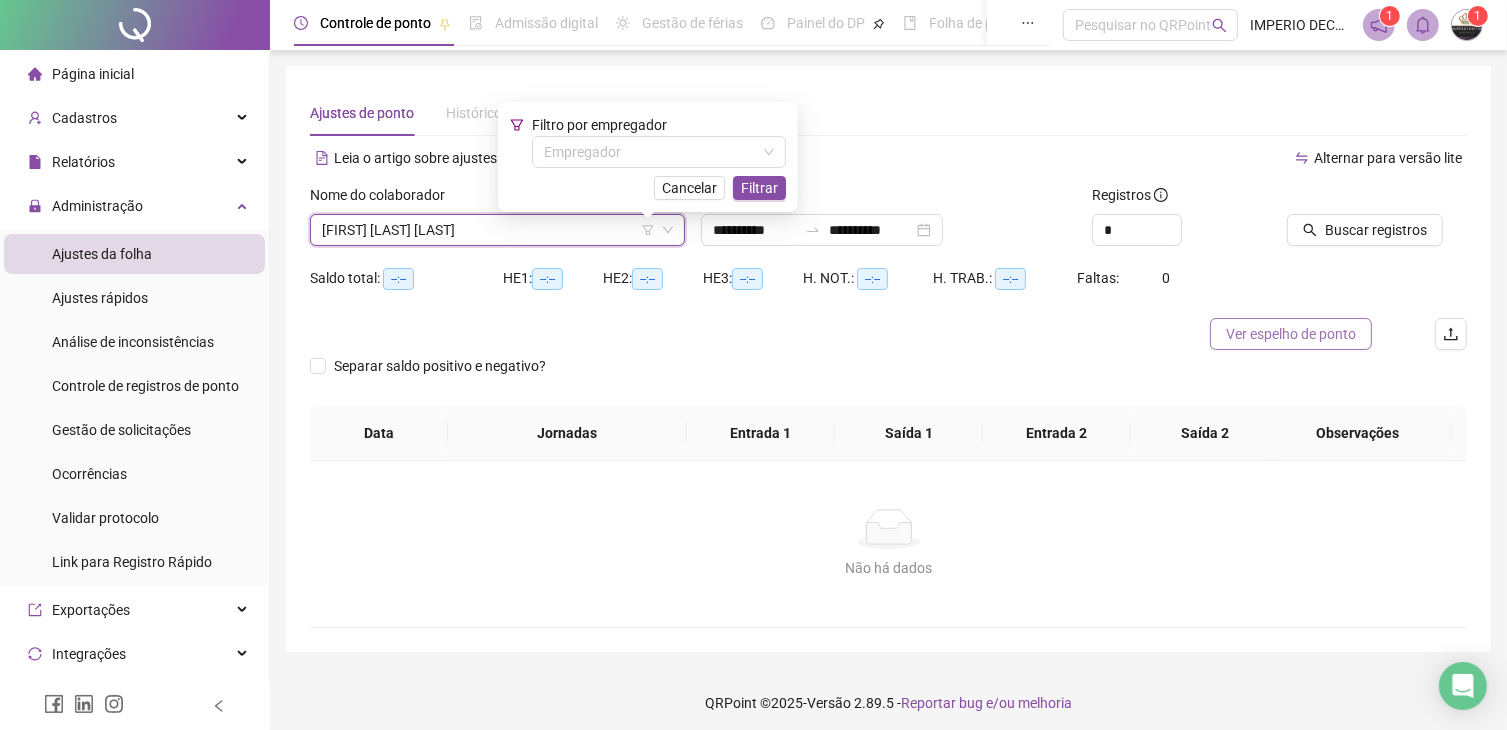 click on "Ver espelho de ponto" at bounding box center (1291, 334) 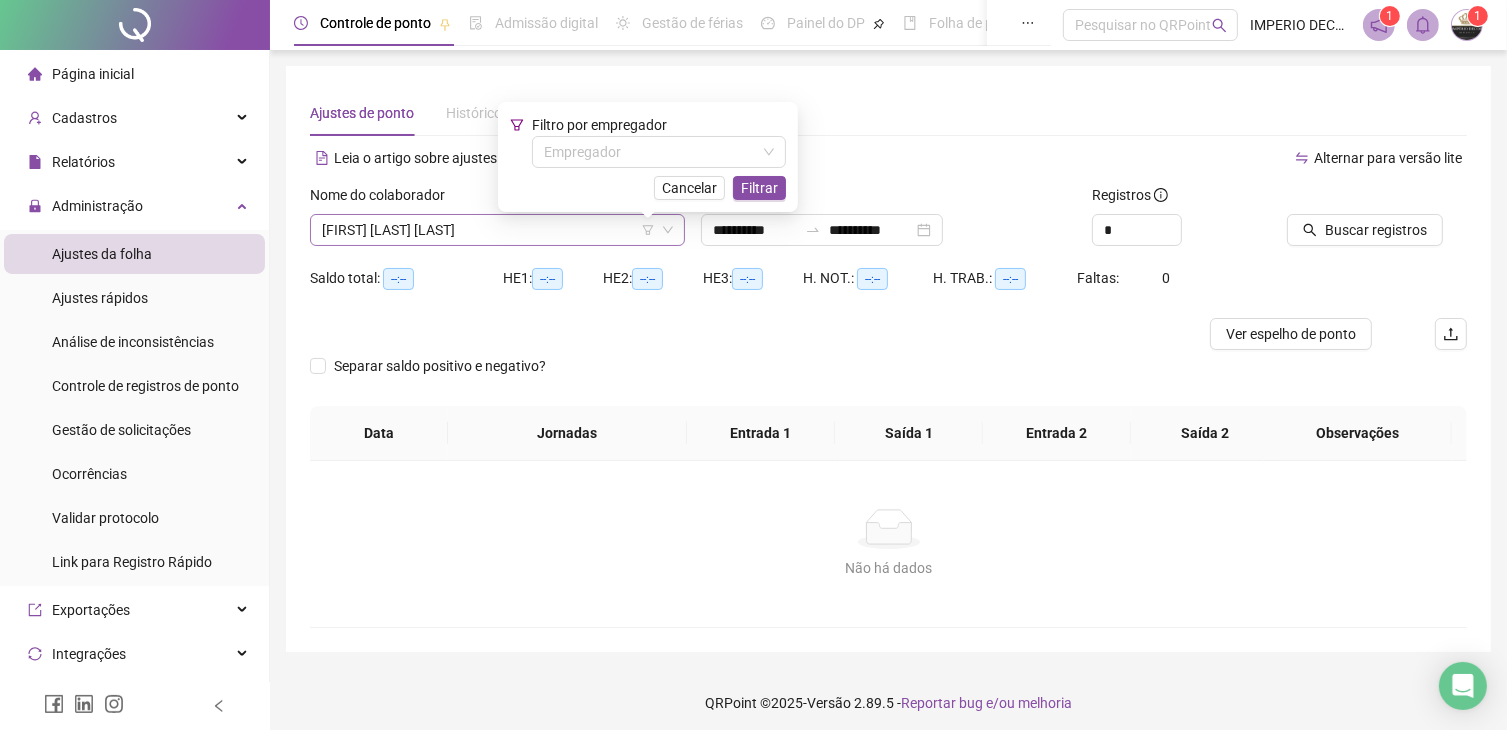 click on "[FIRST] [LAST] [LAST]" at bounding box center (497, 230) 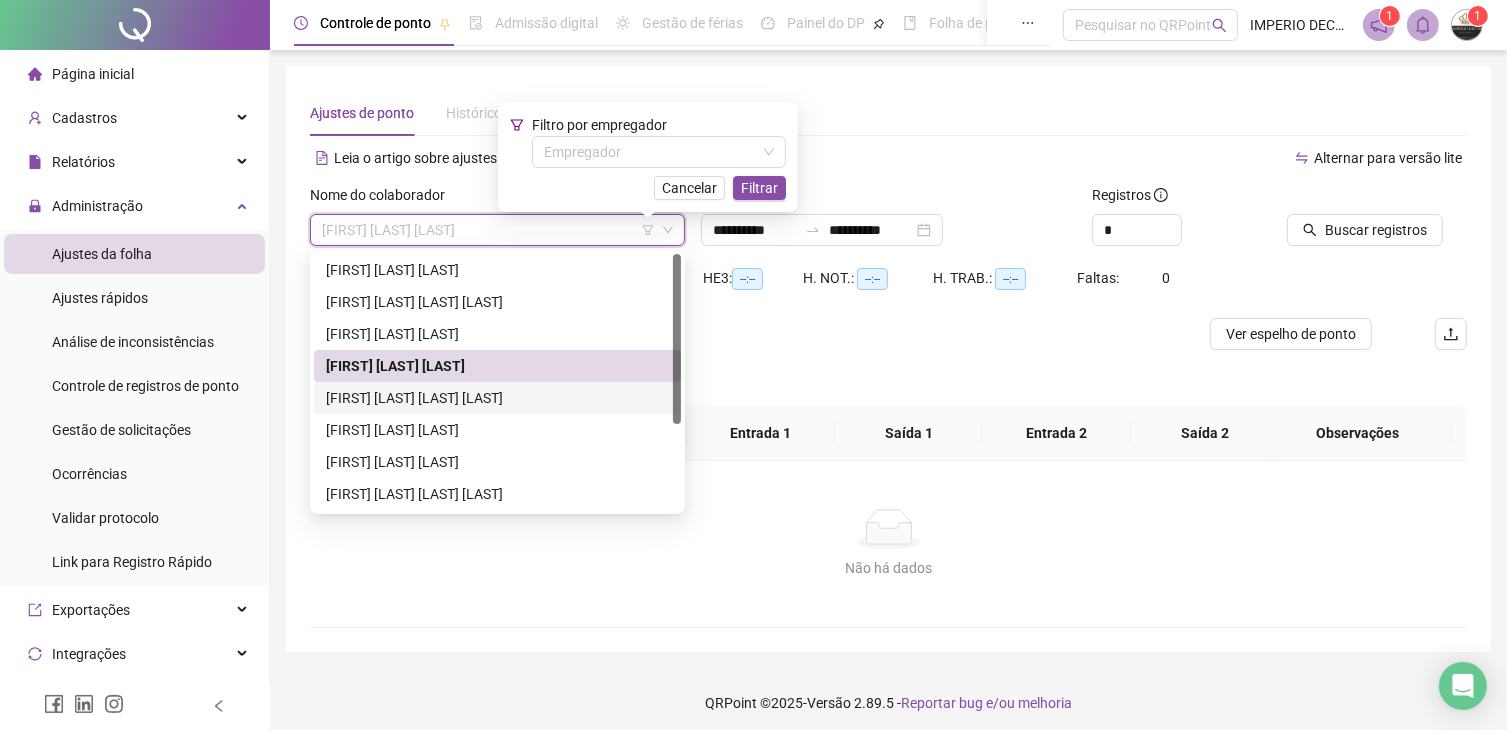 click on "[FIRST] [LAST] [LAST] [LAST]" at bounding box center [497, 398] 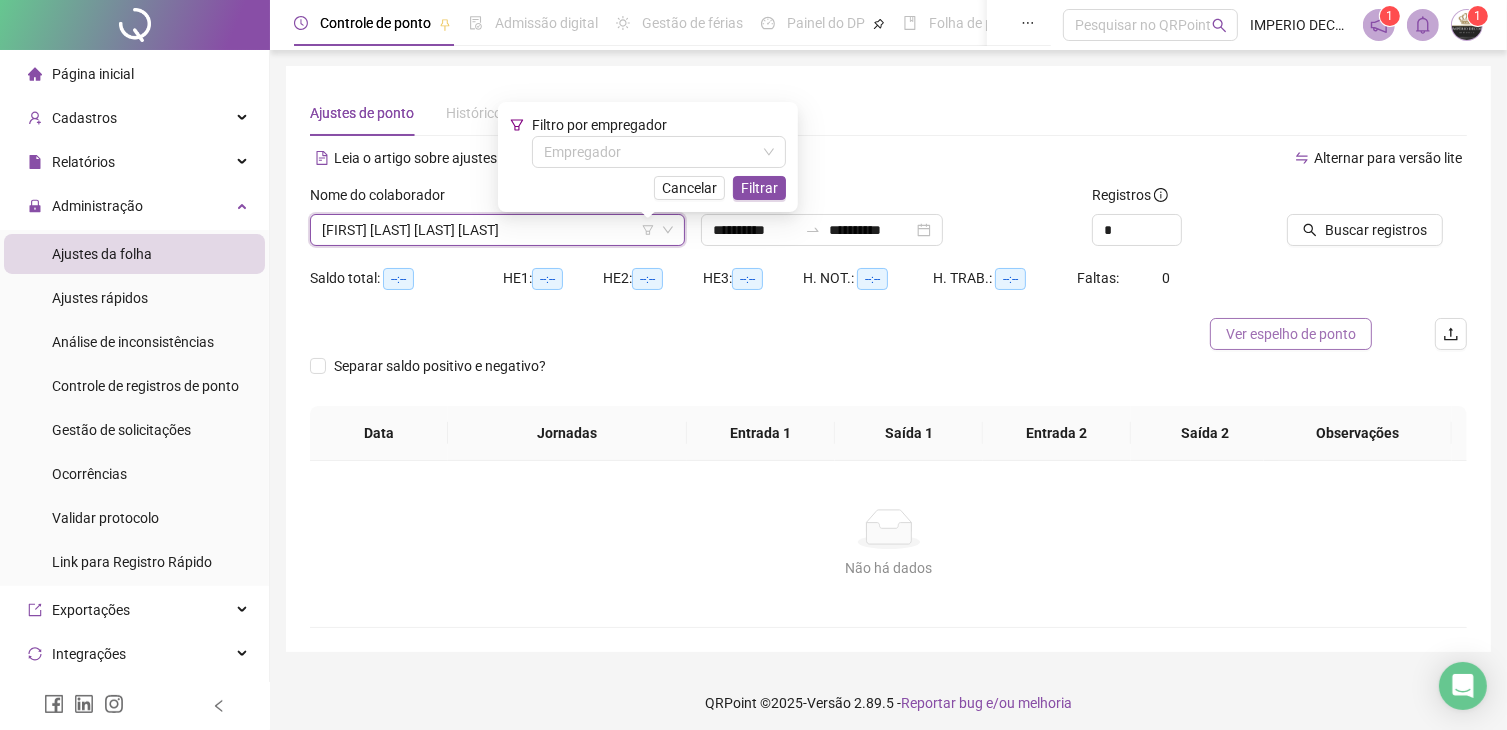 click on "Ver espelho de ponto" at bounding box center [1291, 334] 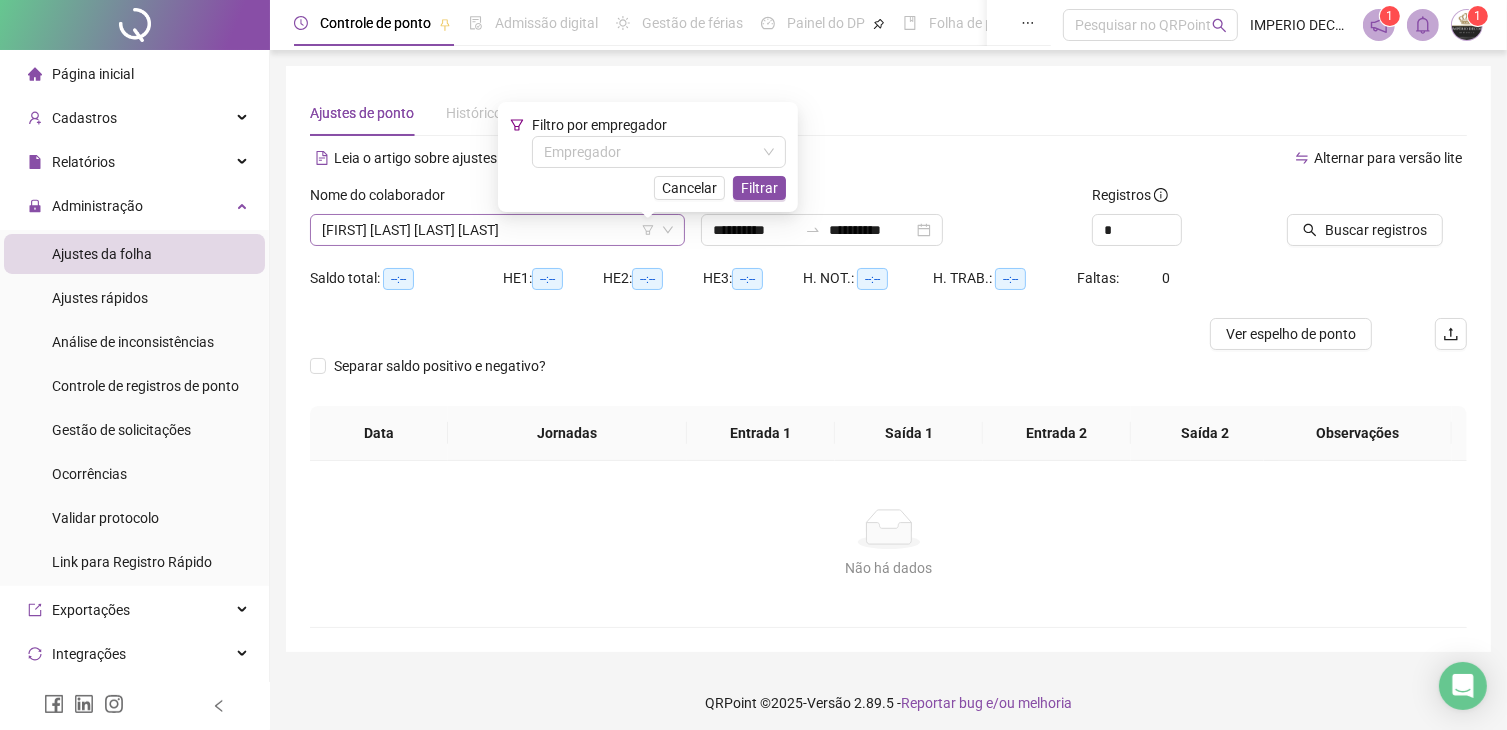 click on "[FIRST] [LAST] [LAST] [LAST]" at bounding box center [497, 230] 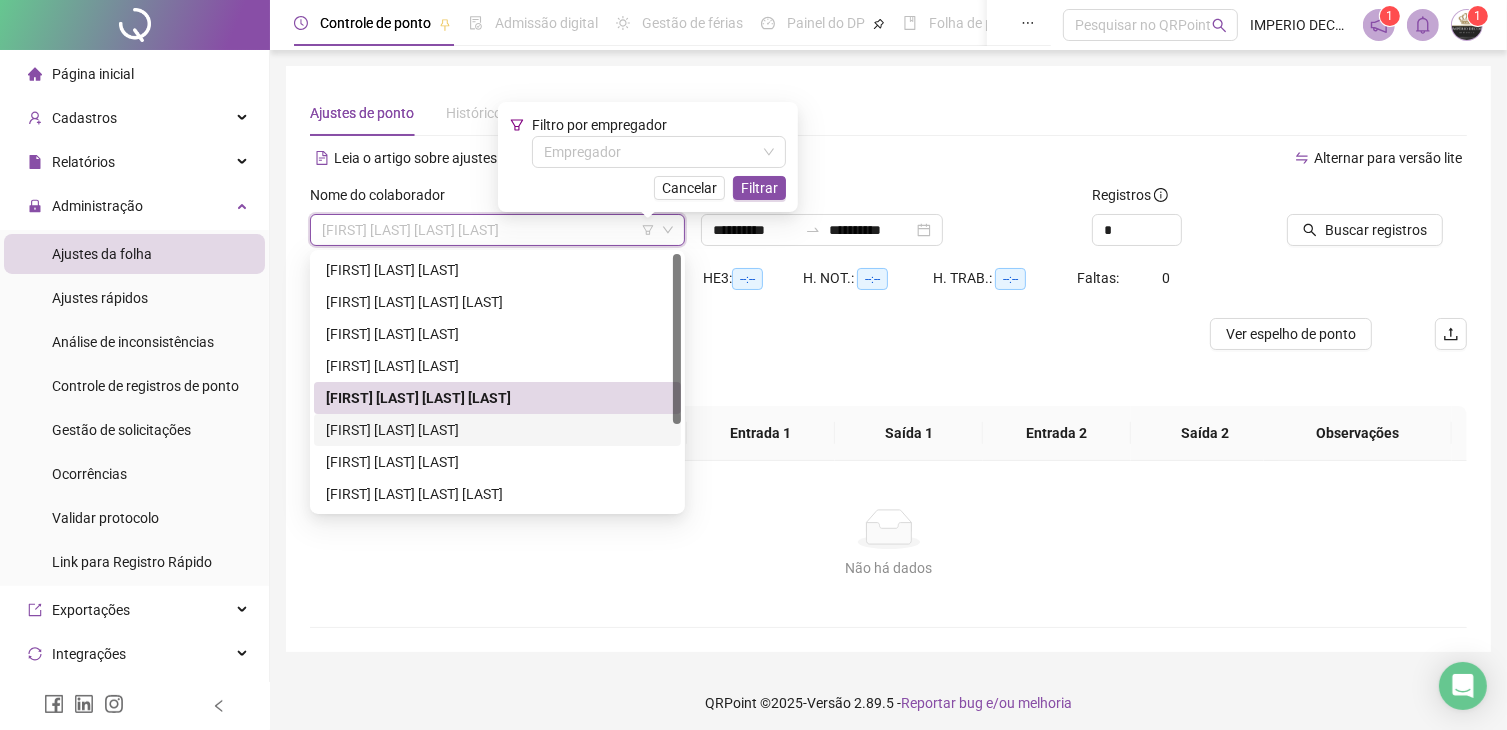 click on "[FIRST] [LAST] [LAST]" at bounding box center [497, 430] 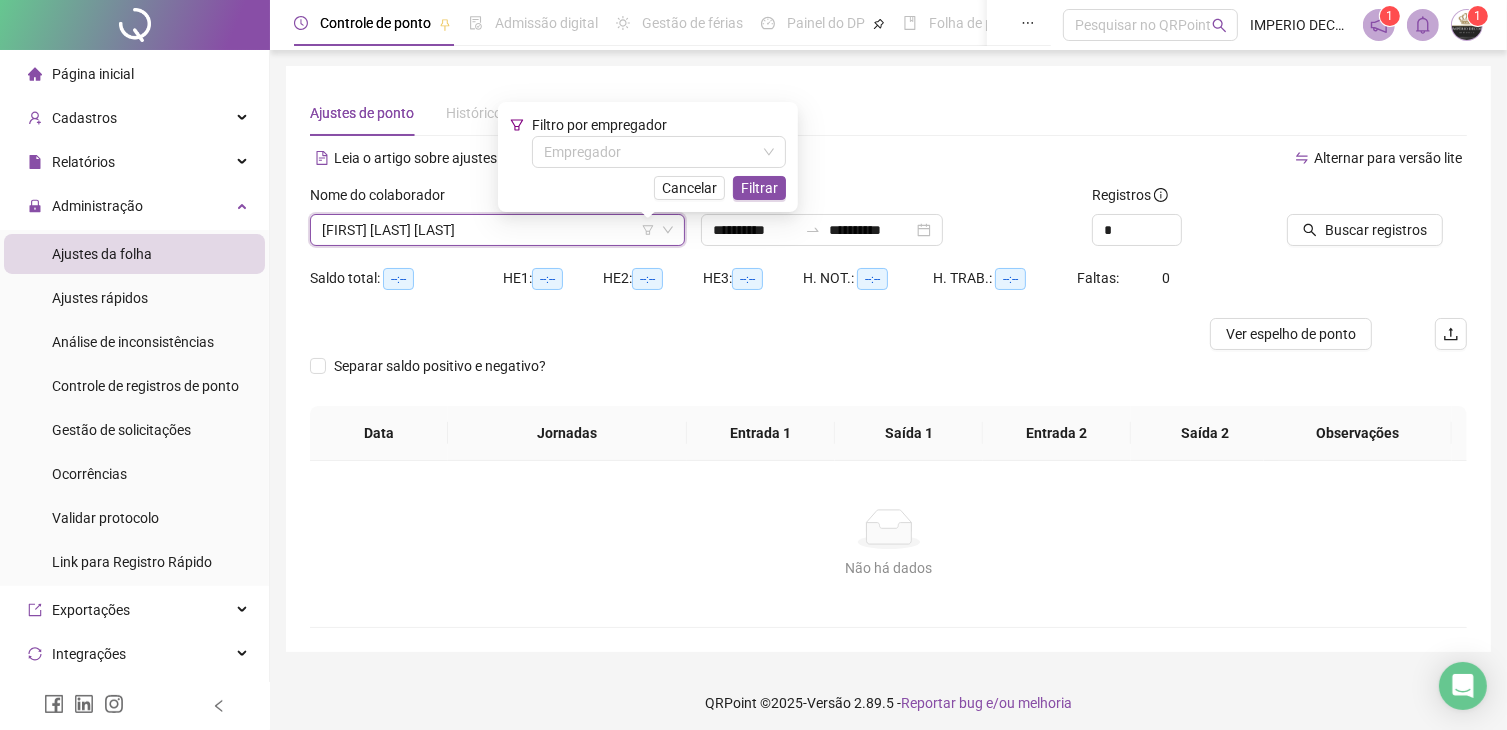 click on "Data" at bounding box center [379, 433] 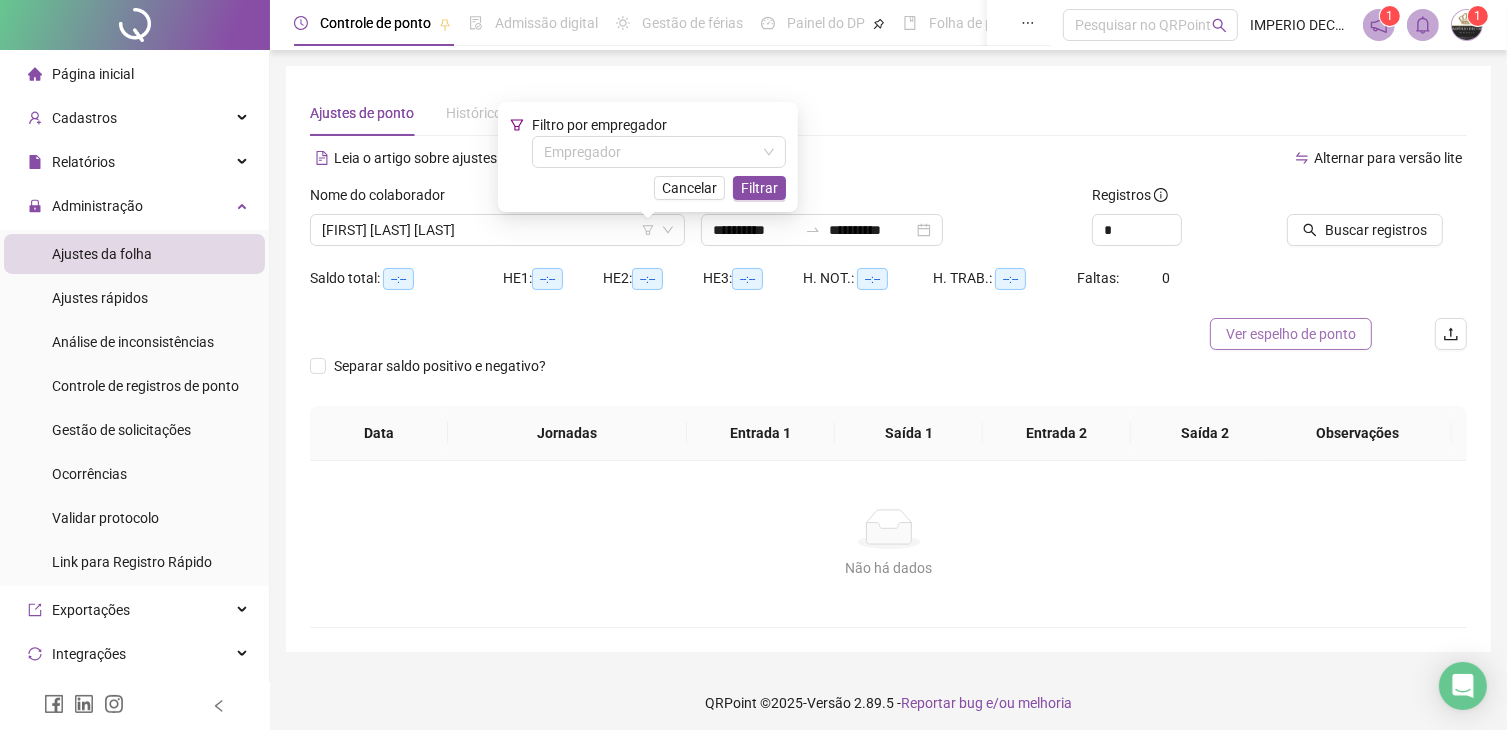 click on "Ver espelho de ponto" at bounding box center (1291, 334) 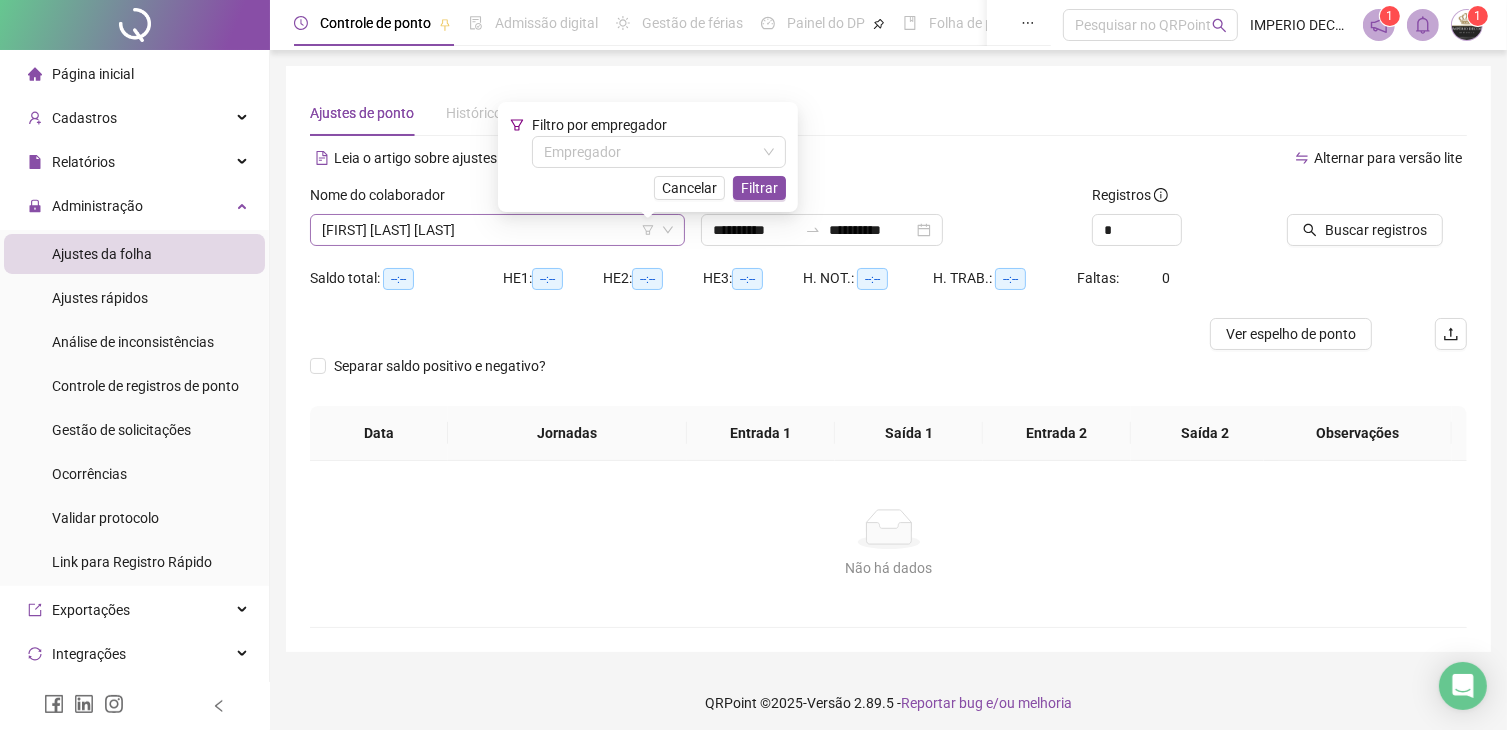 click on "[FIRST] [LAST] [LAST]" at bounding box center [497, 230] 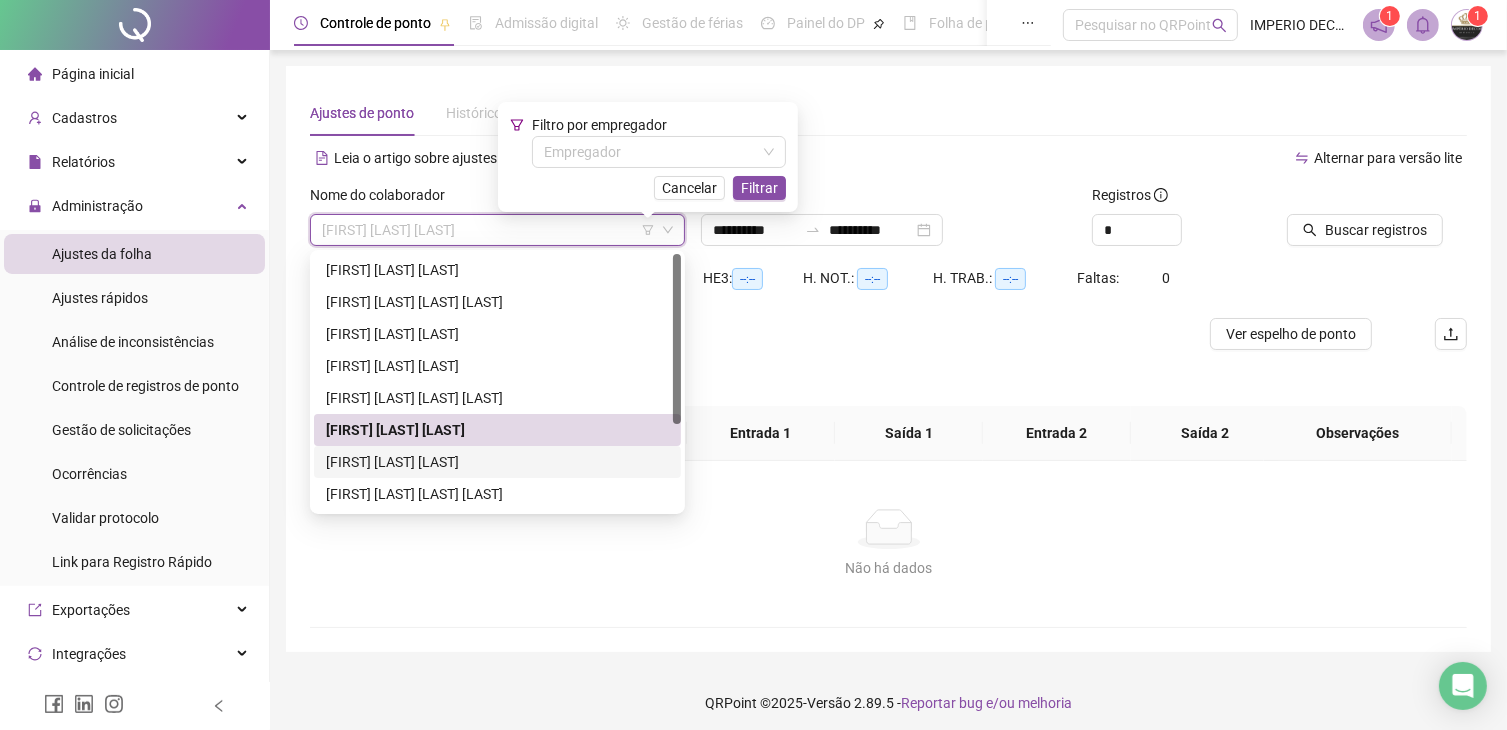 click on "[FIRST] [LAST] [LAST]" at bounding box center [497, 462] 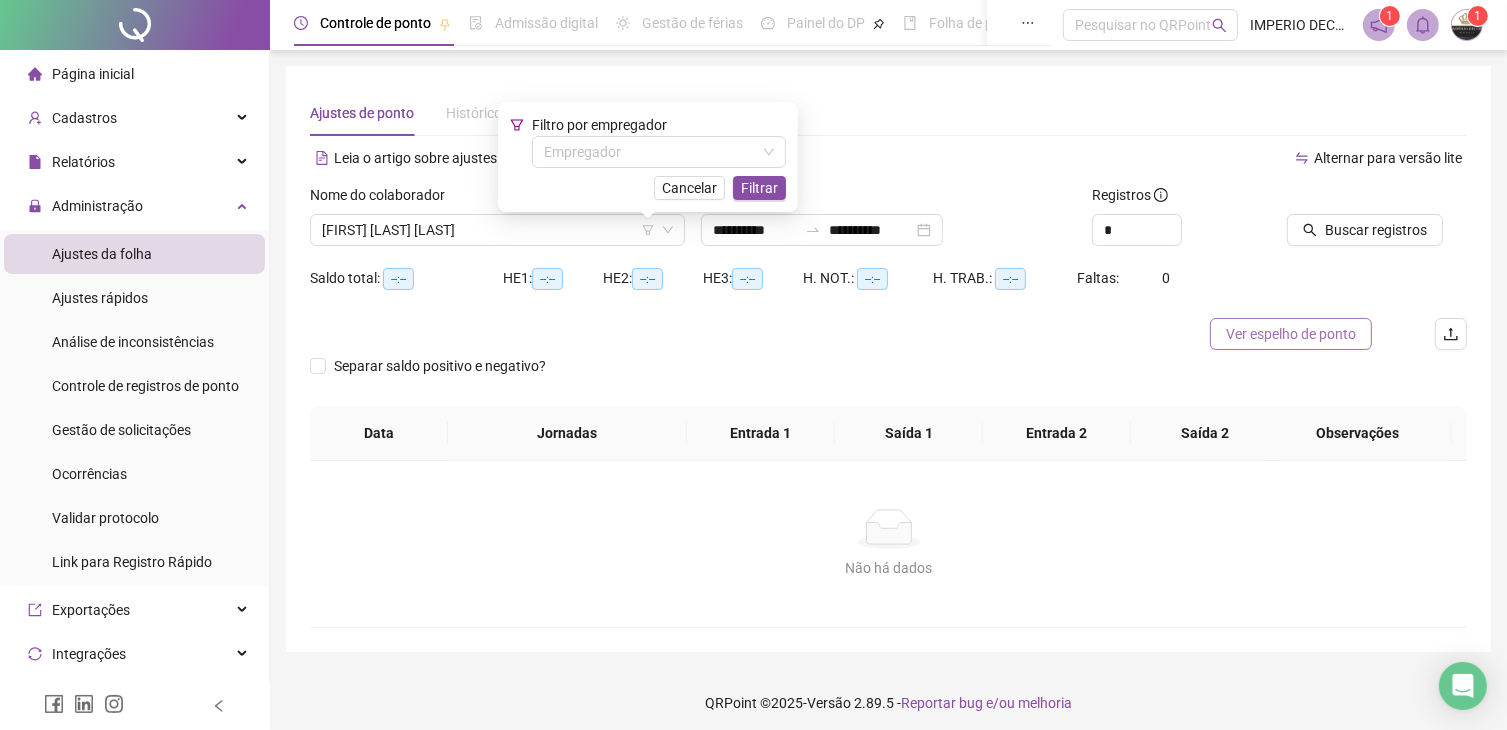 click on "Ver espelho de ponto" at bounding box center (1291, 334) 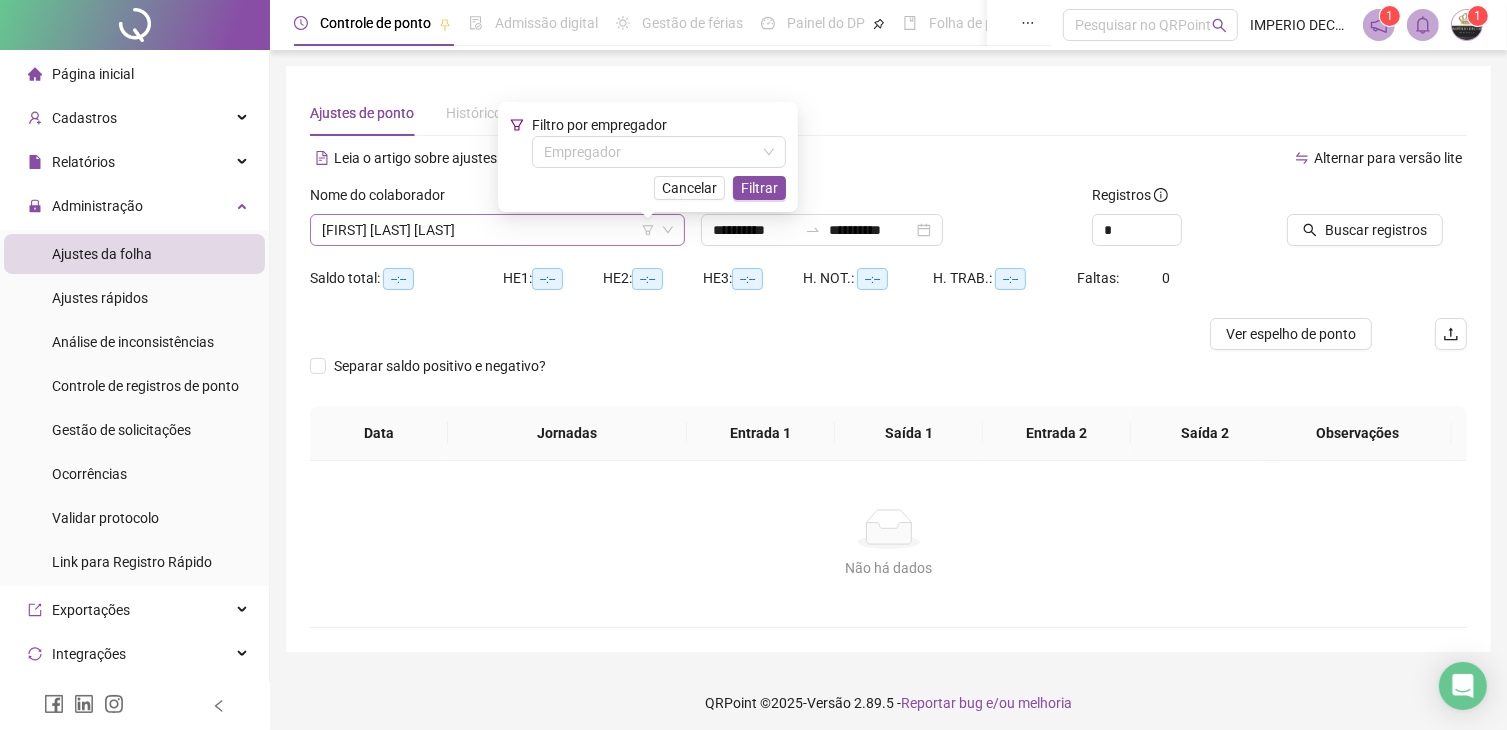 click on "[FIRST] [LAST] [LAST]" at bounding box center (497, 230) 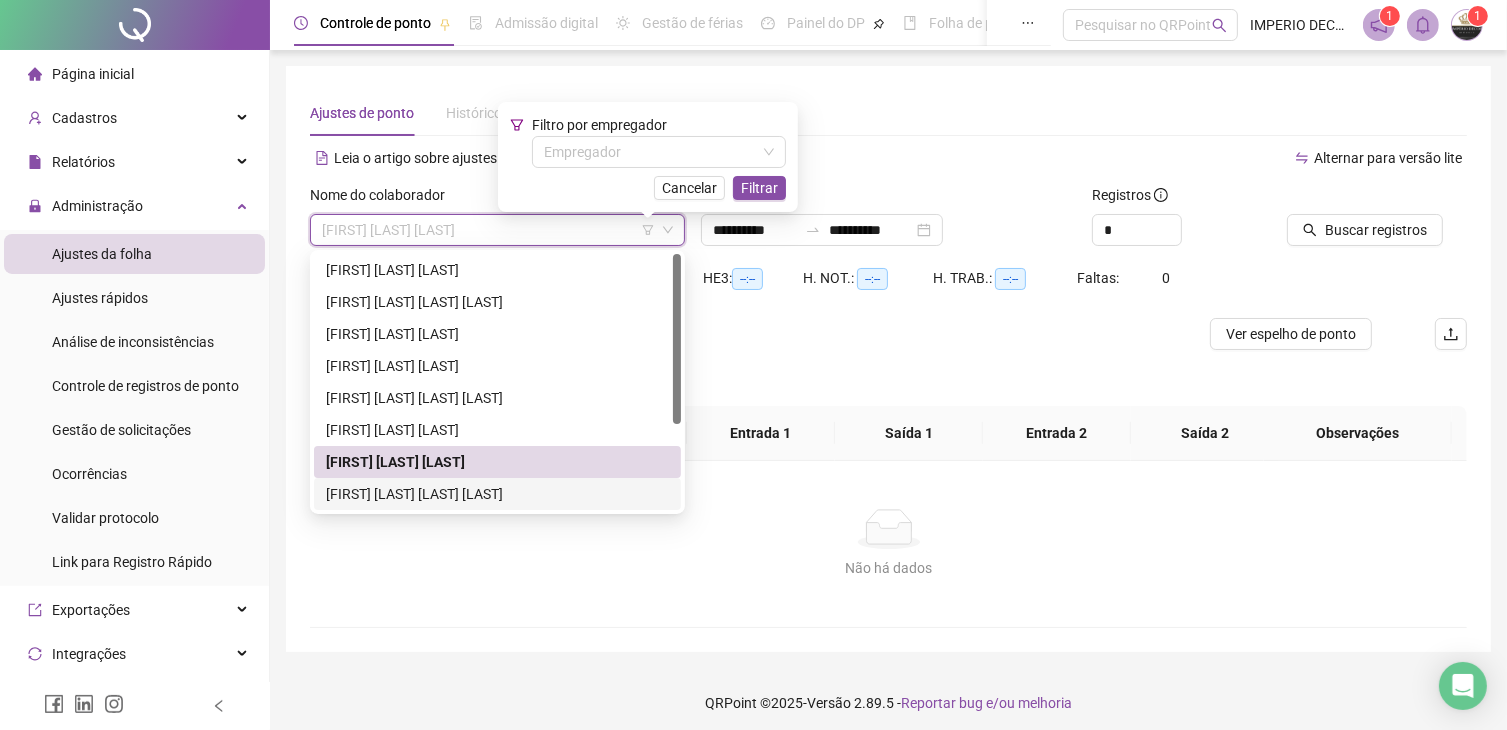 click on "[FIRST] [LAST] [LAST] [LAST]" at bounding box center [497, 494] 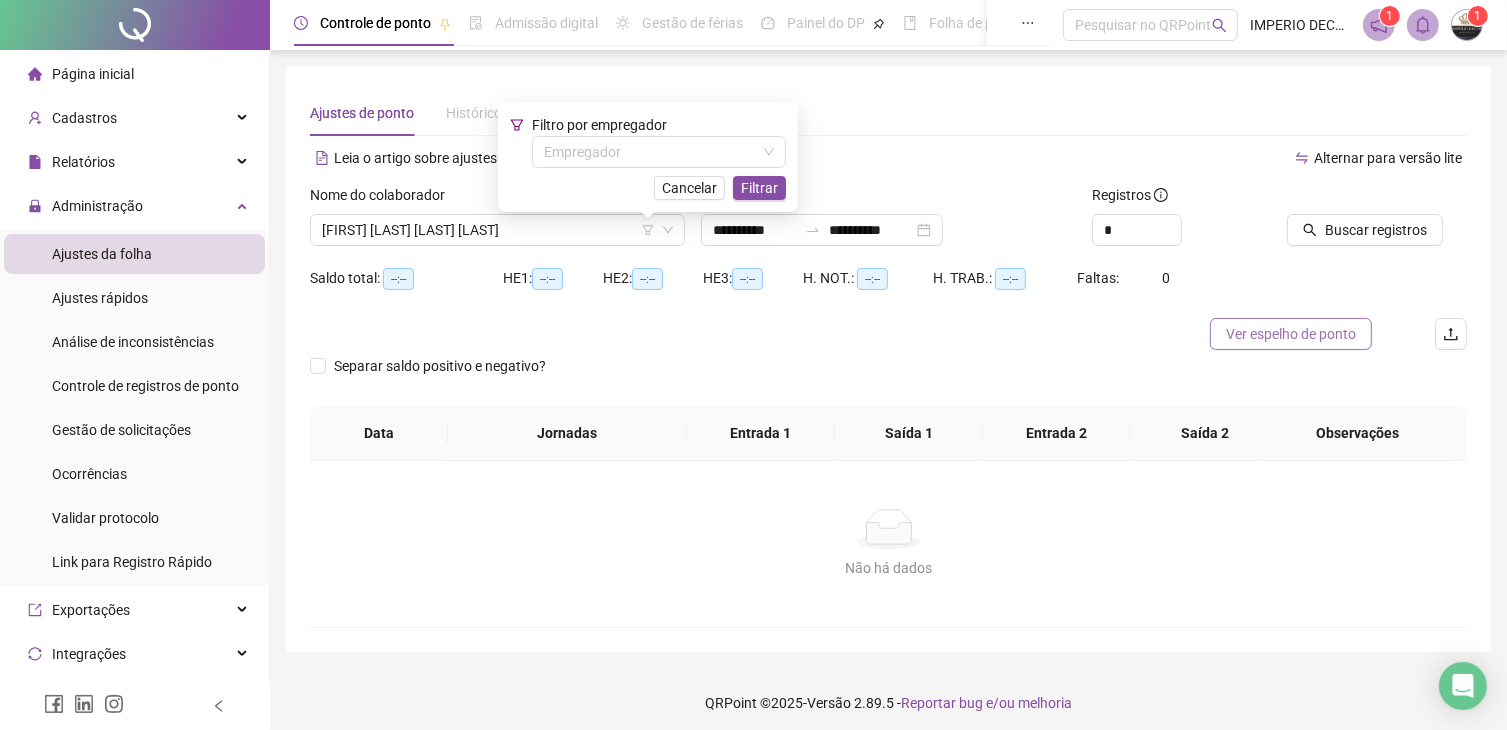 click on "Ver espelho de ponto" at bounding box center [1291, 334] 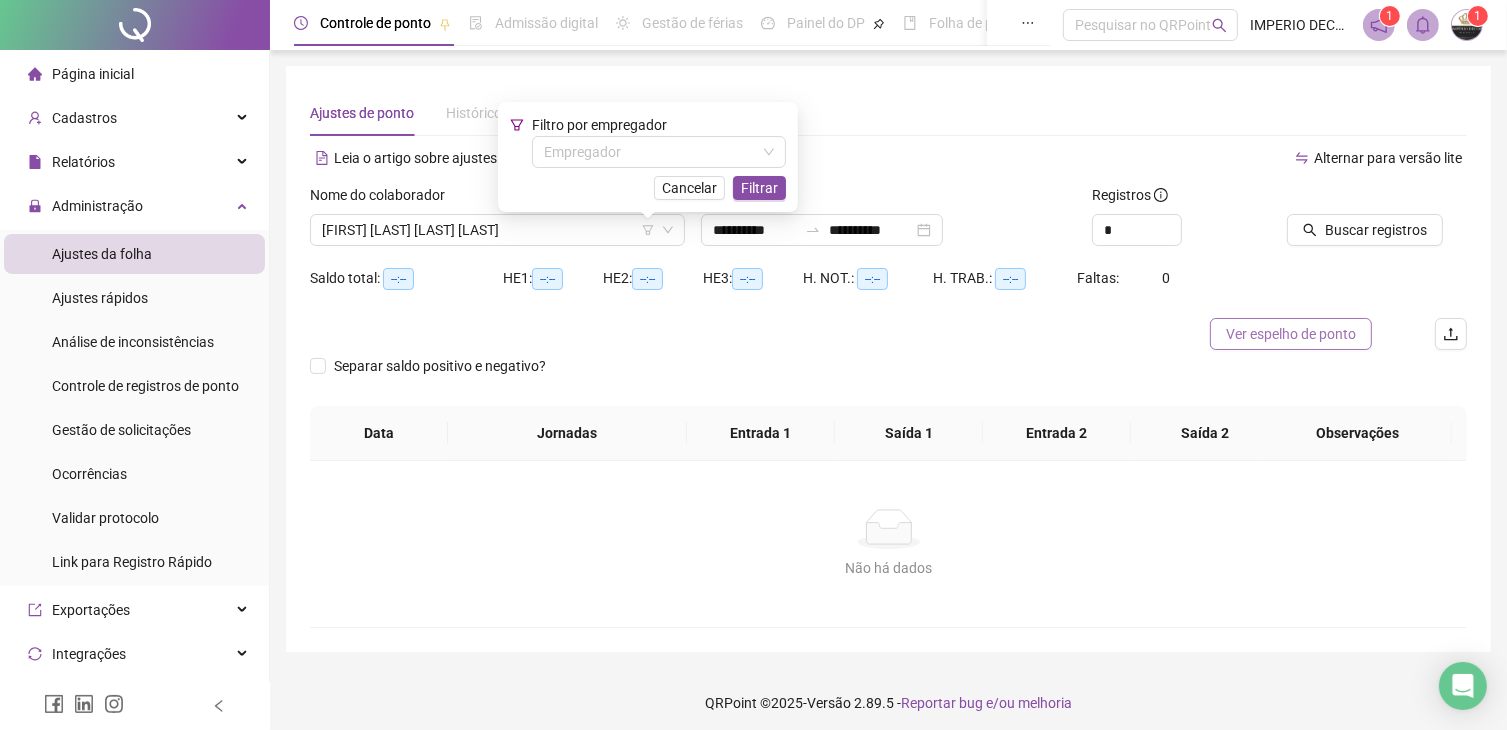 click on "Ver espelho de ponto" at bounding box center [1291, 334] 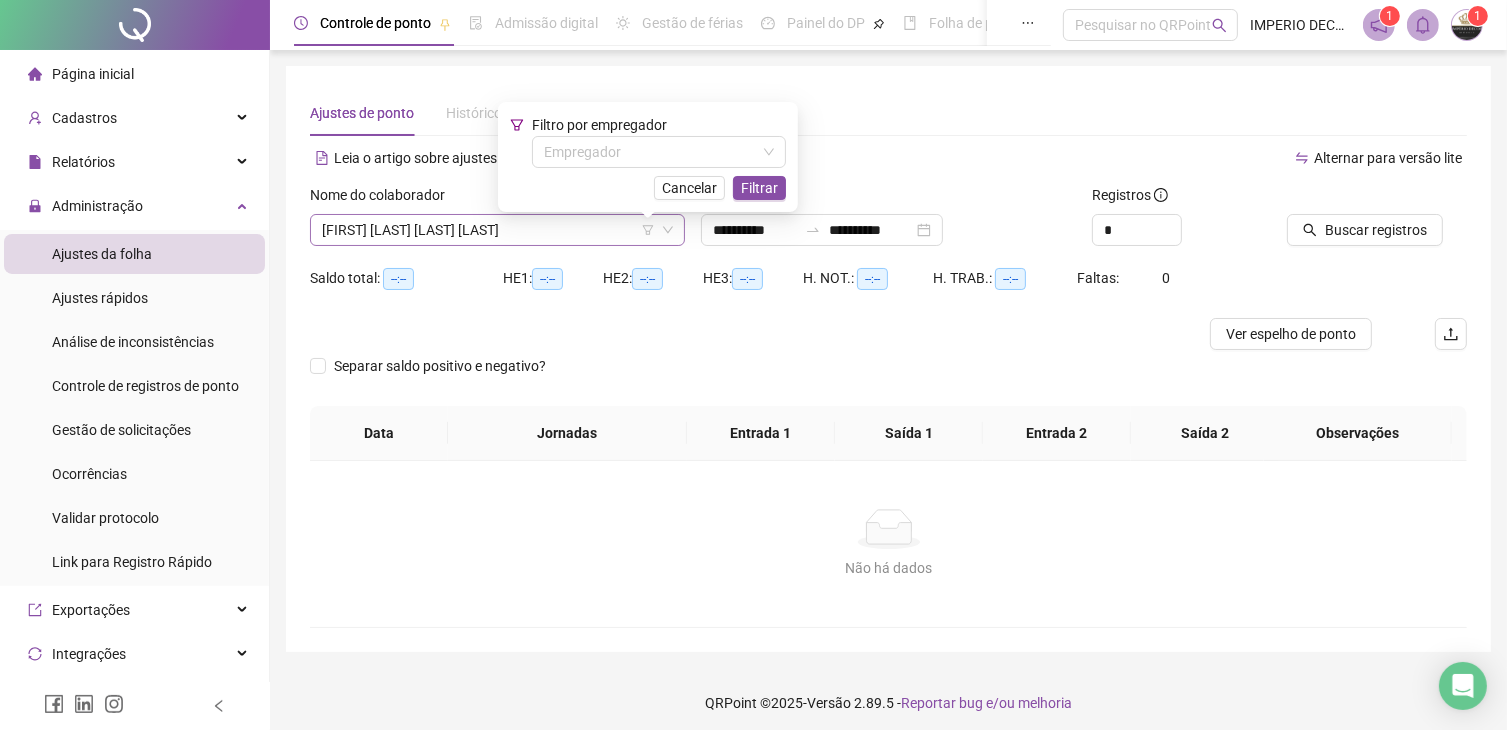 click on "[FIRST] [LAST] [LAST] [LAST]" at bounding box center [497, 230] 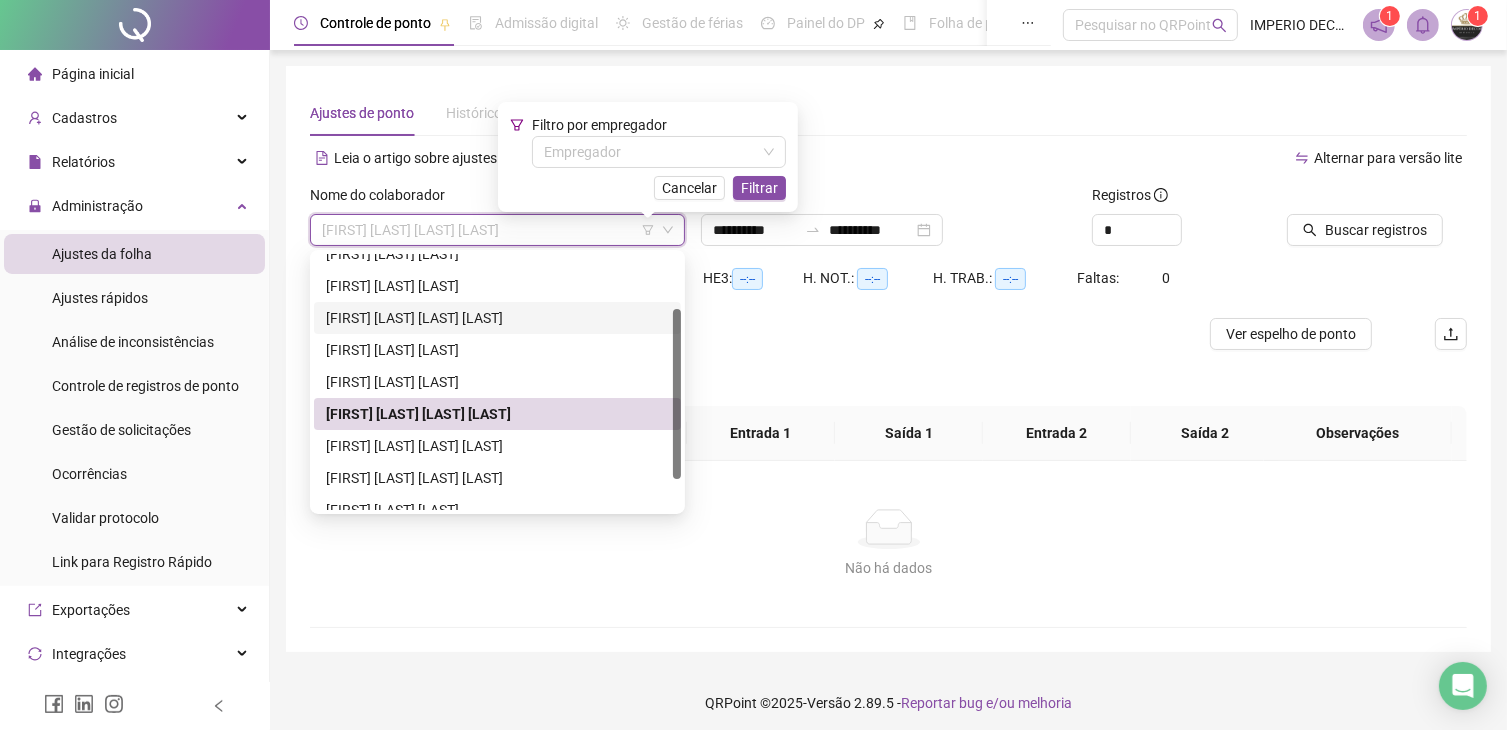 scroll, scrollTop: 87, scrollLeft: 0, axis: vertical 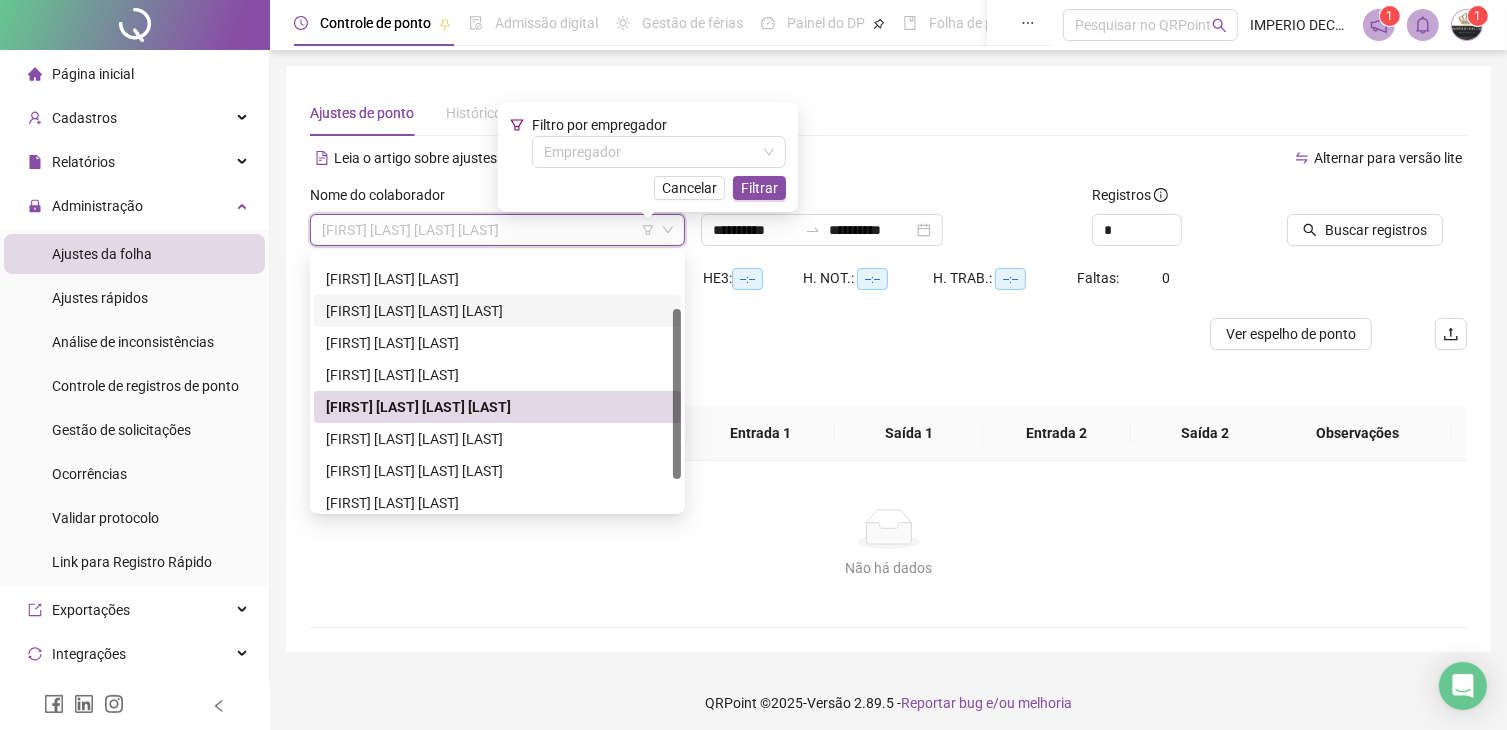 drag, startPoint x: 674, startPoint y: 397, endPoint x: 675, endPoint y: 455, distance: 58.00862 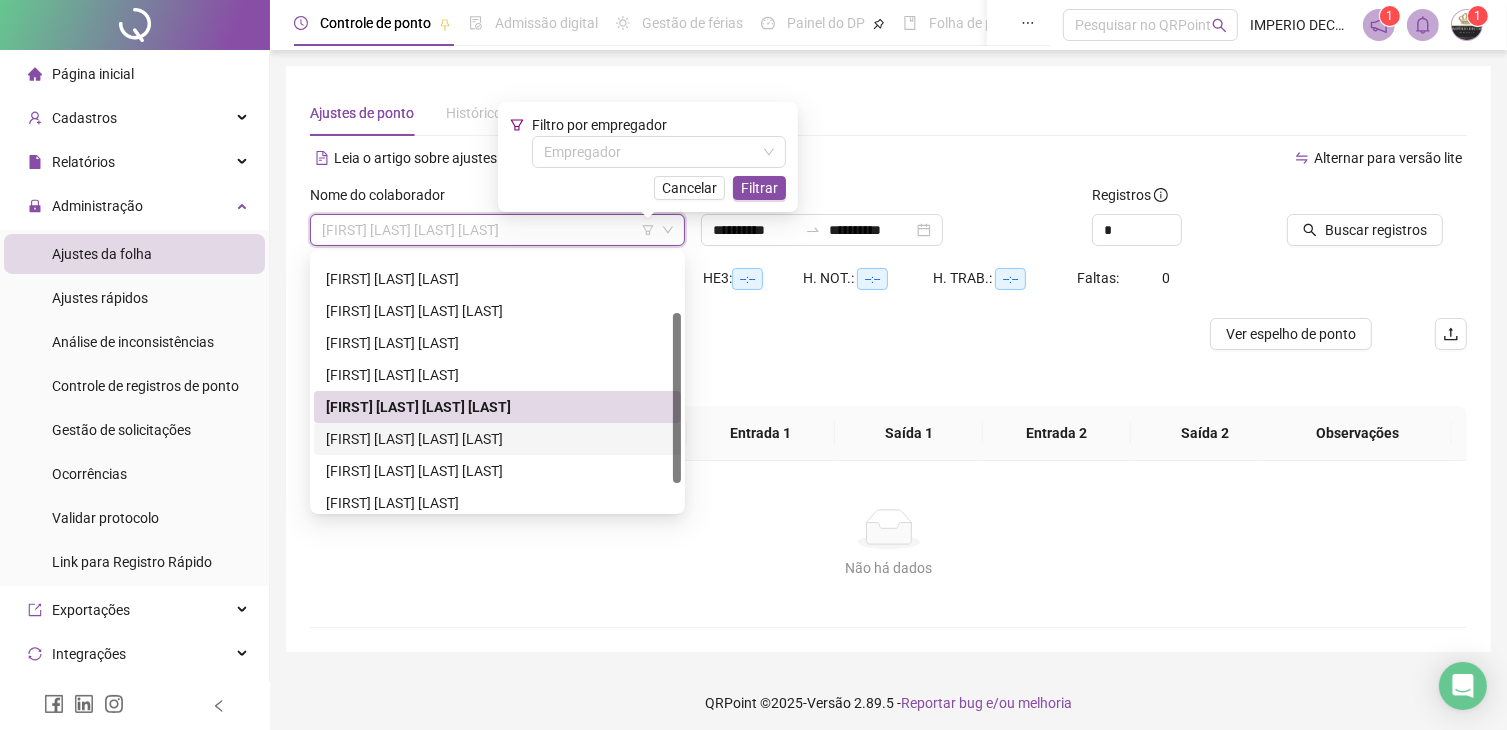 click on "[FIRST] [LAST] [LAST] [LAST]" at bounding box center [497, 439] 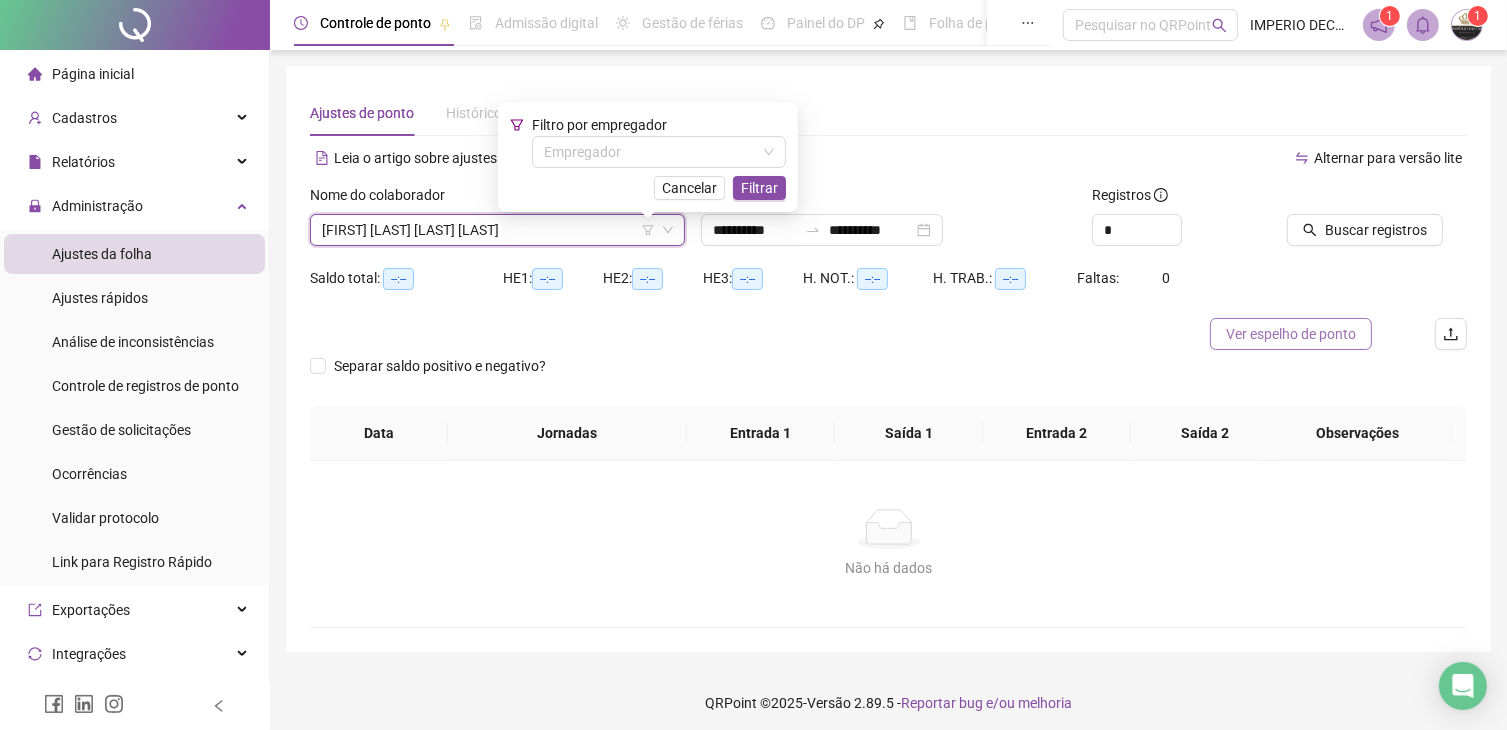 click on "Ver espelho de ponto" at bounding box center [1291, 334] 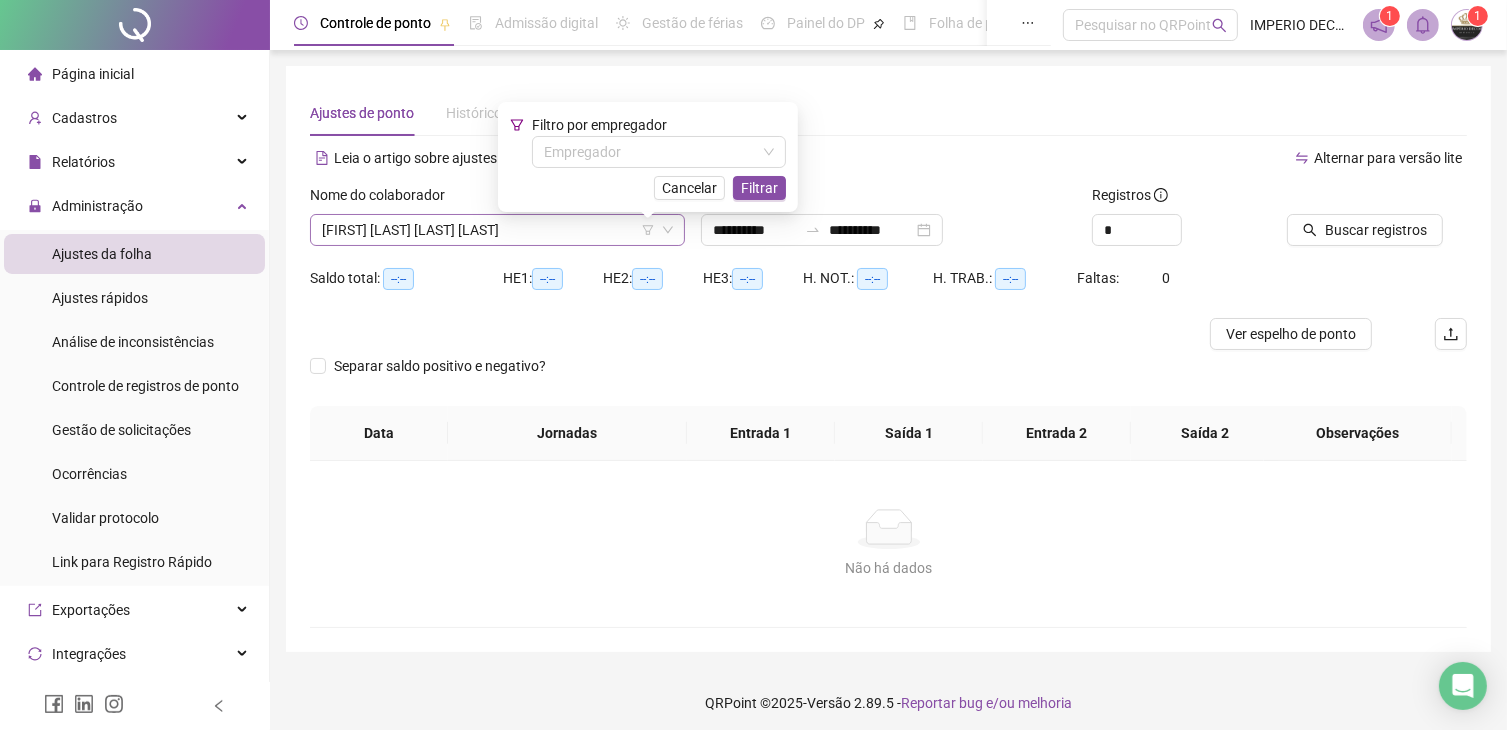 click on "[FIRST] [LAST] [LAST] [LAST]" at bounding box center (497, 230) 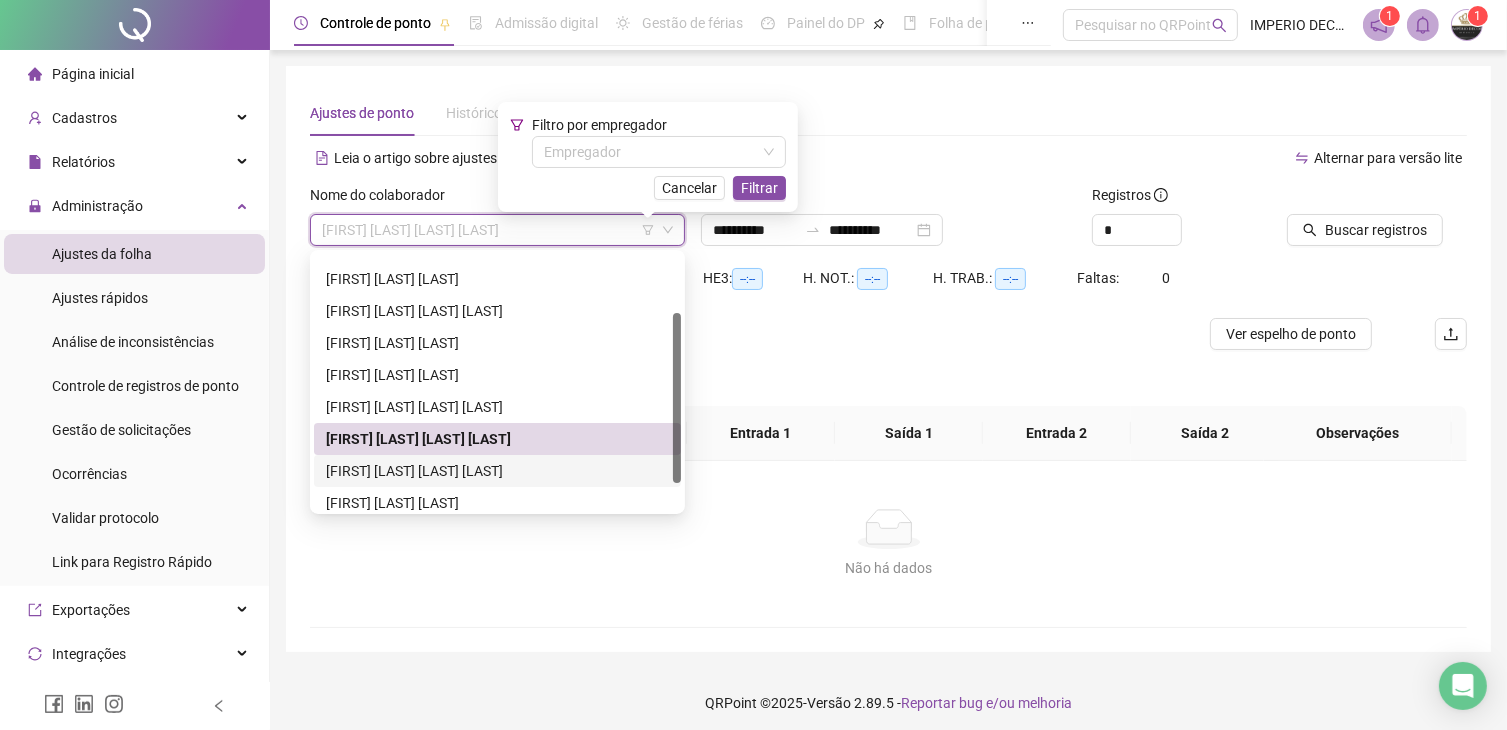click on "[FIRST] [LAST] [LAST] [LAST]" at bounding box center (497, 471) 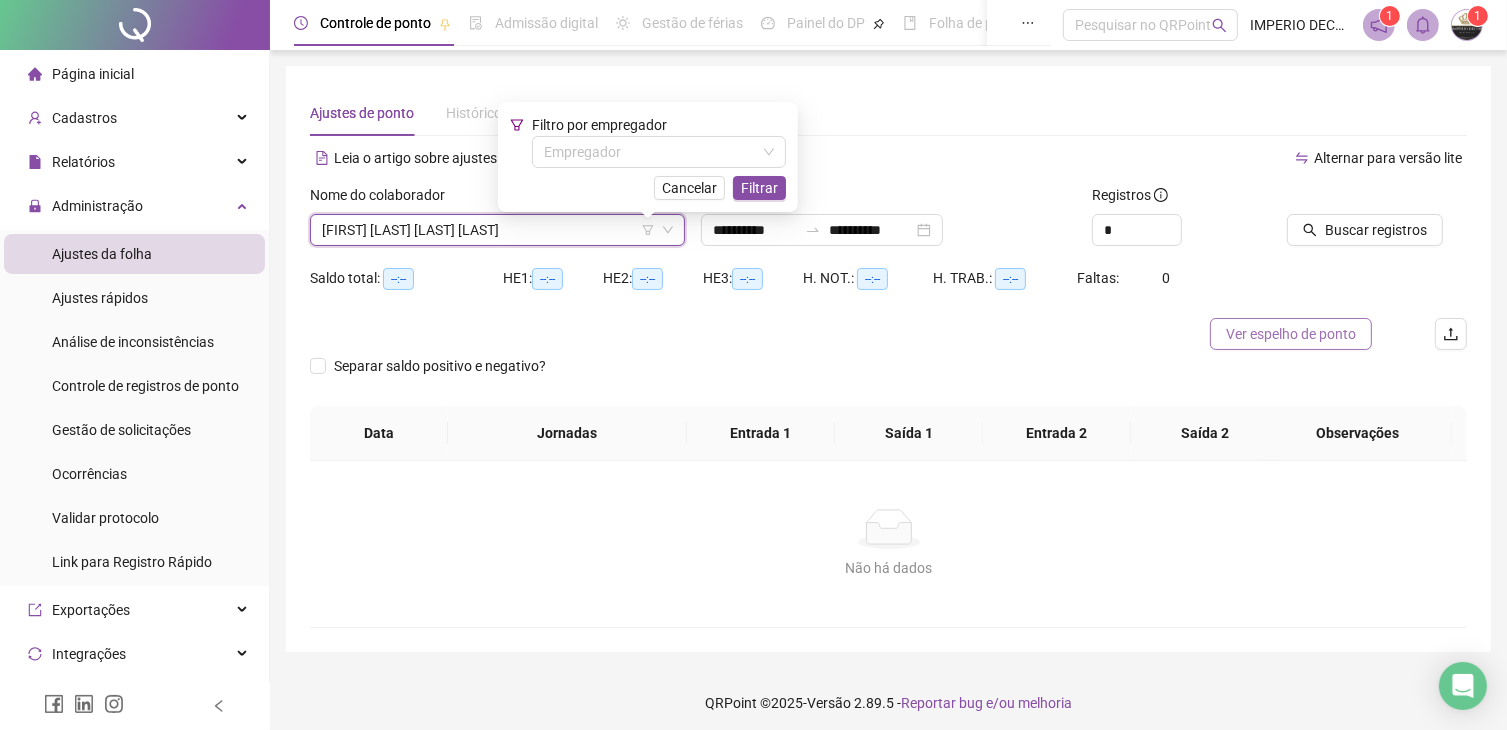 click on "Ver espelho de ponto" at bounding box center [1291, 334] 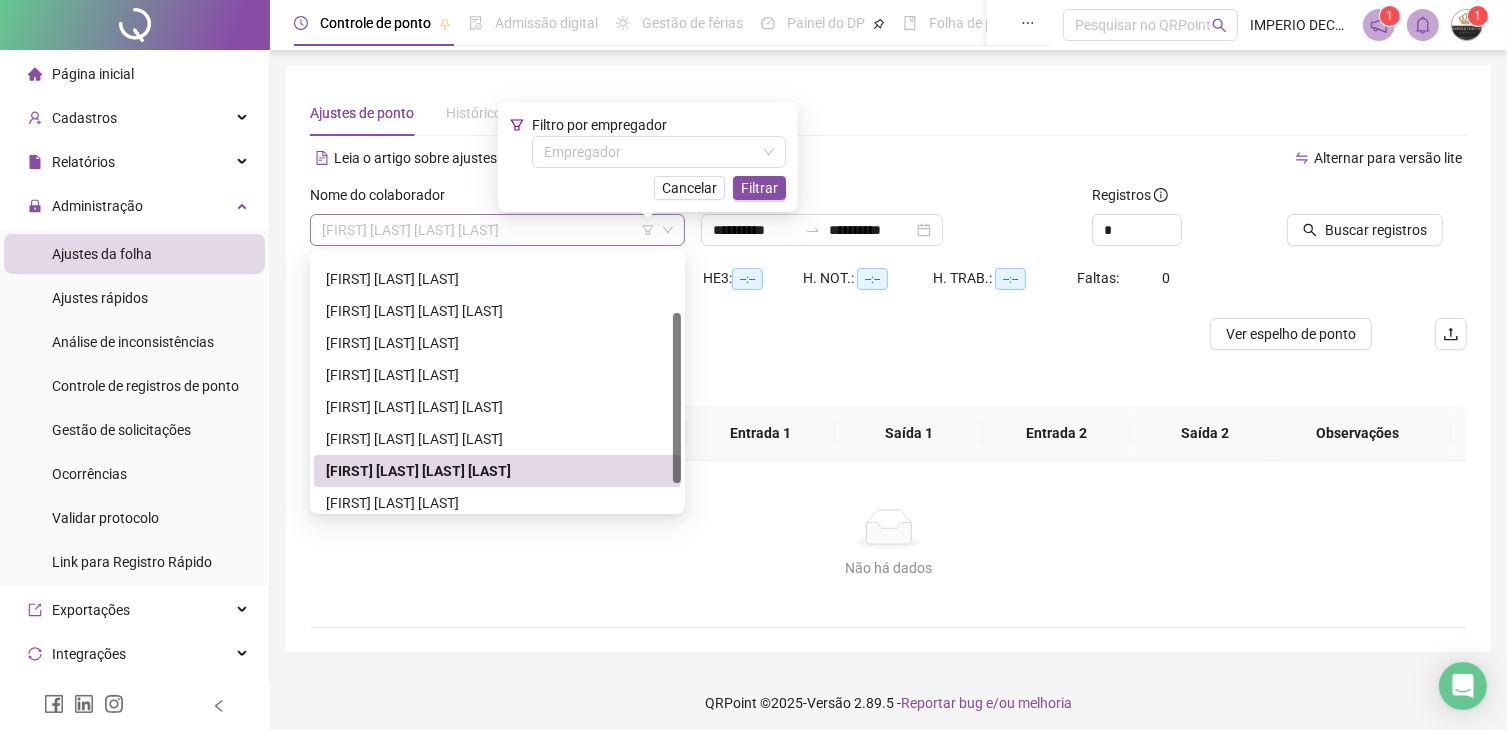 click on "[FIRST] [LAST] [LAST] [LAST]" at bounding box center [497, 230] 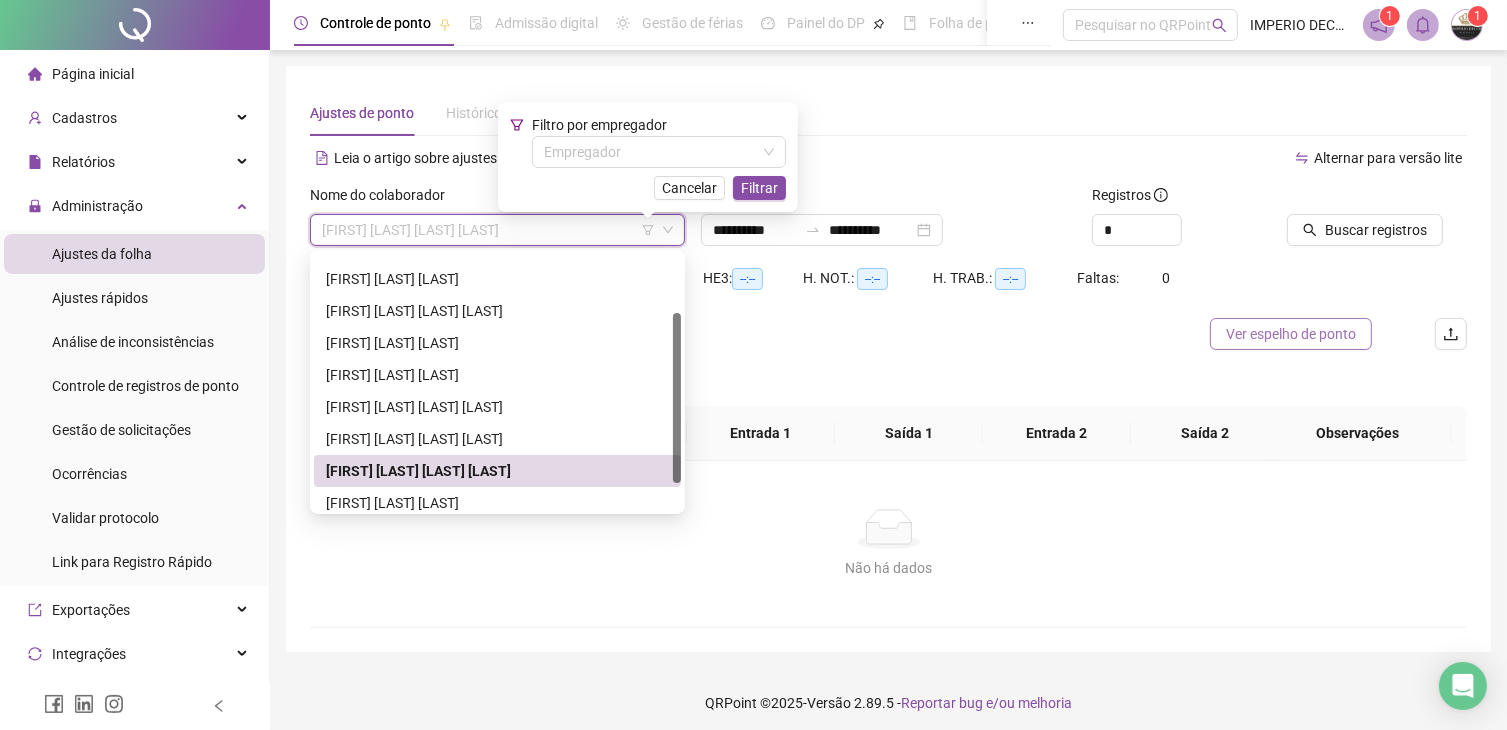 click on "Ver espelho de ponto" at bounding box center [1291, 334] 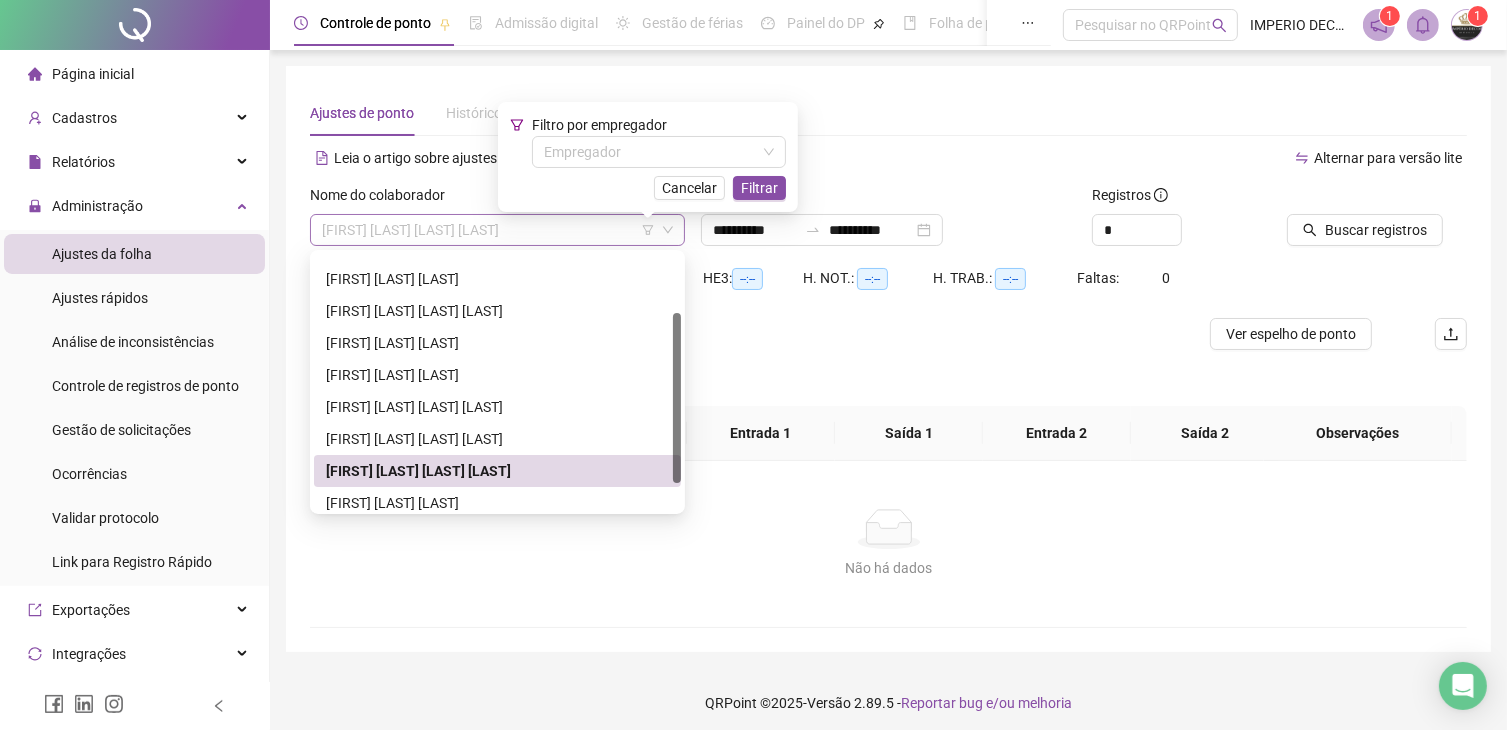 click on "[FIRST] [LAST] [LAST] [LAST]" at bounding box center [497, 230] 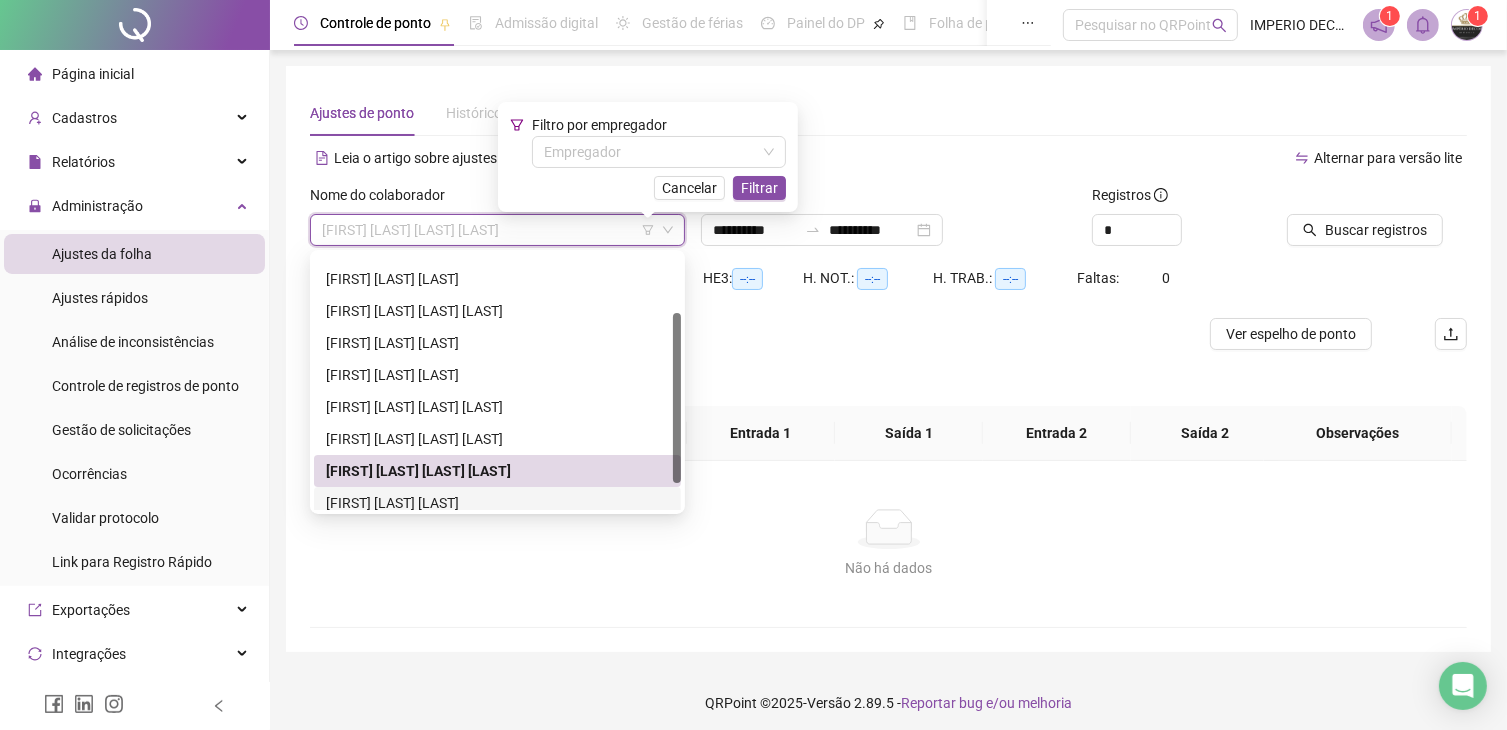 click on "[FIRST] [LAST] [LAST]" at bounding box center (497, 503) 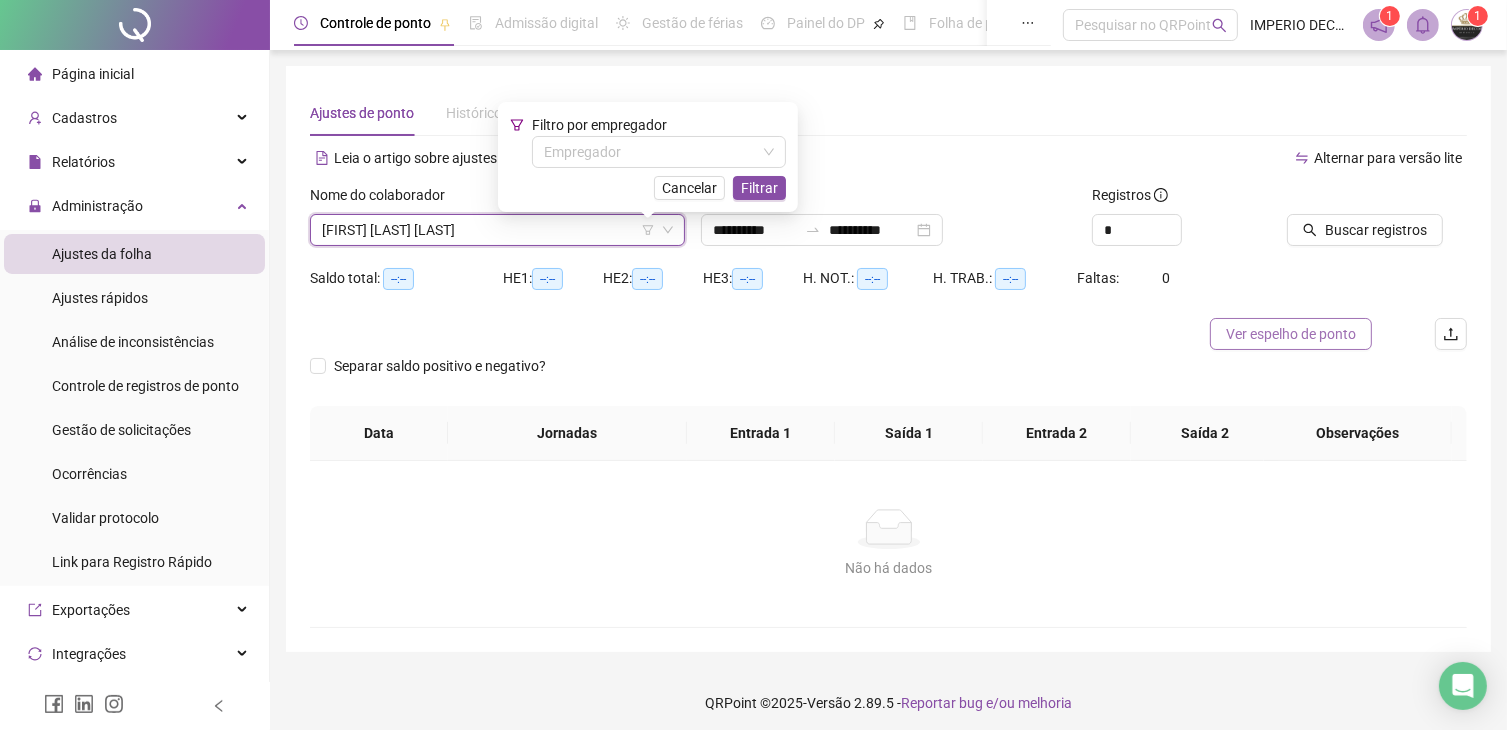 click on "Ver espelho de ponto" at bounding box center (1291, 334) 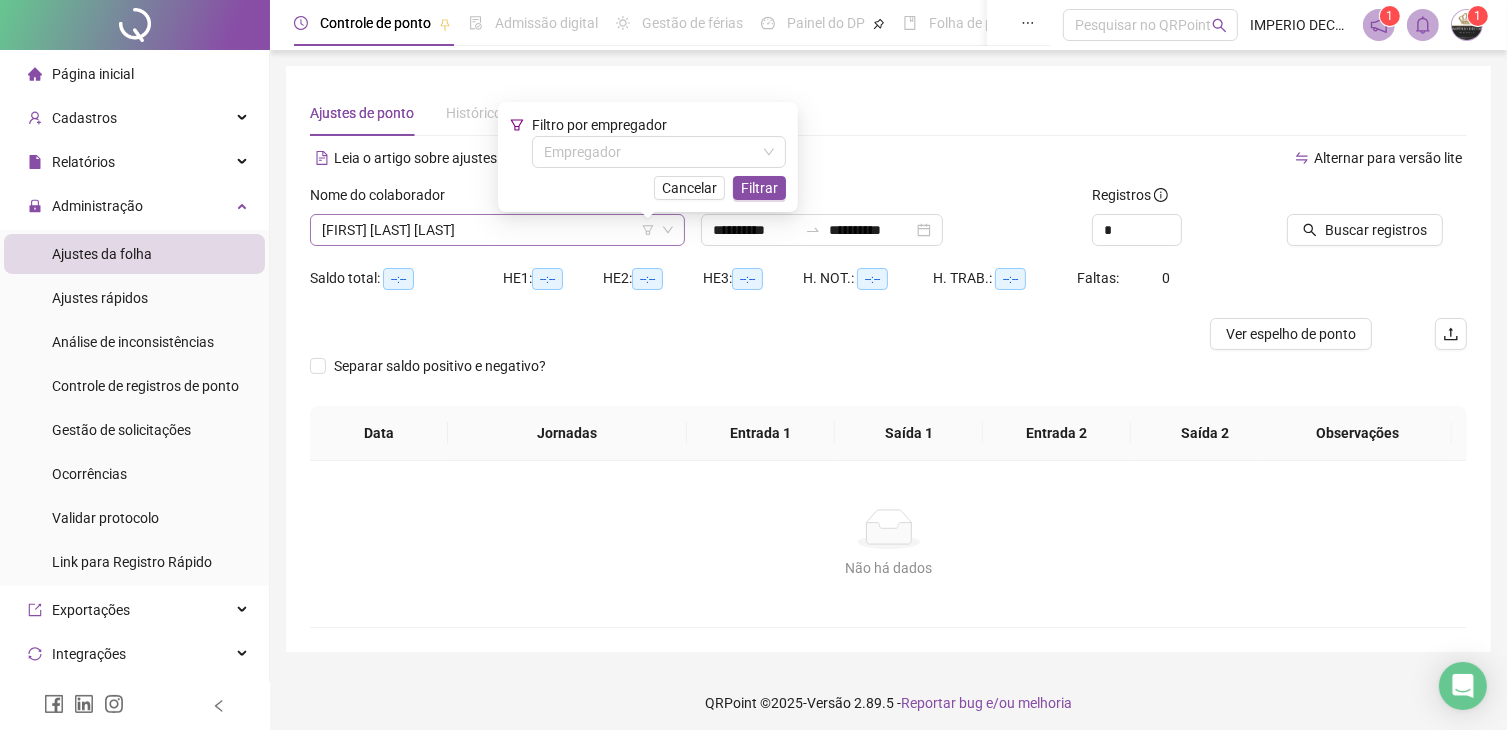 click on "[FIRST] [LAST] [LAST]" at bounding box center (497, 230) 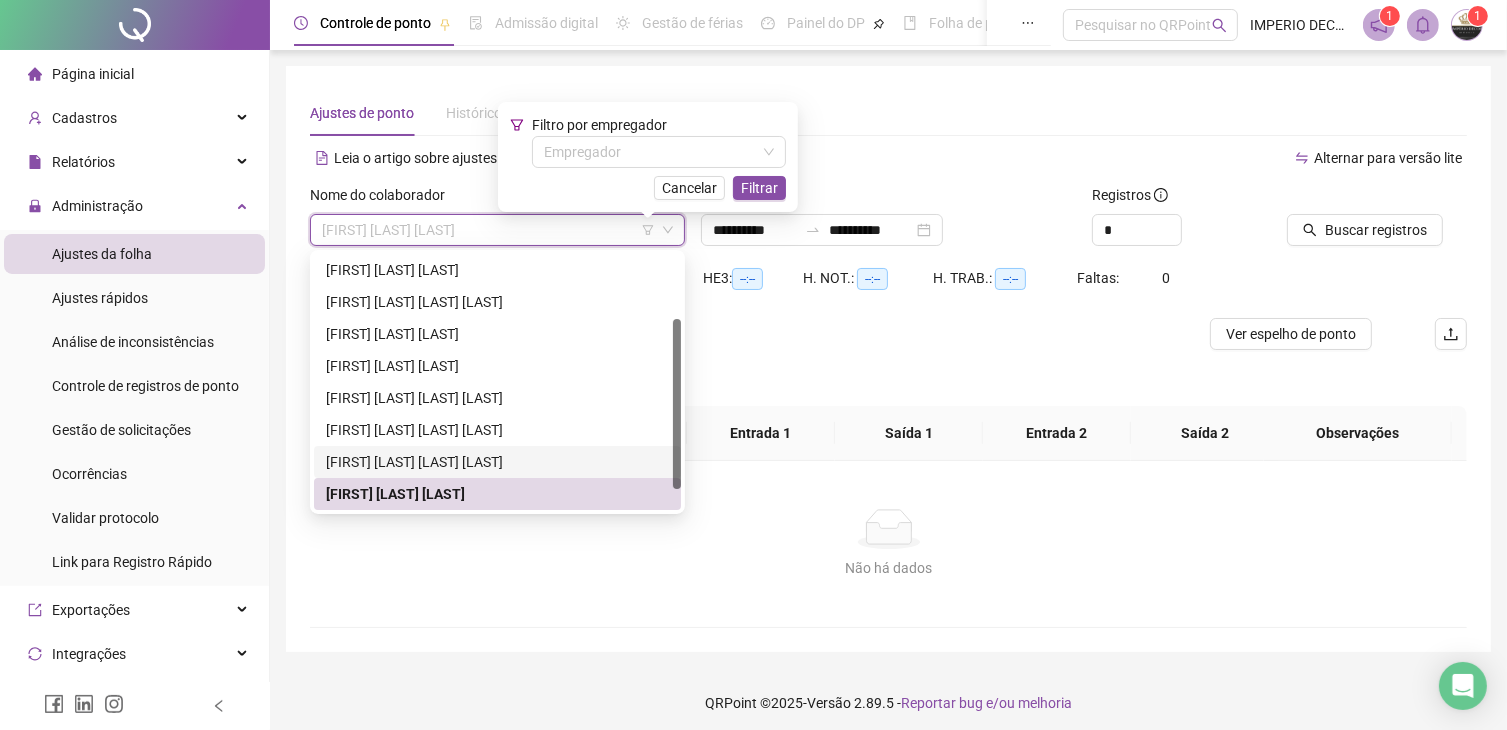 scroll, scrollTop: 128, scrollLeft: 0, axis: vertical 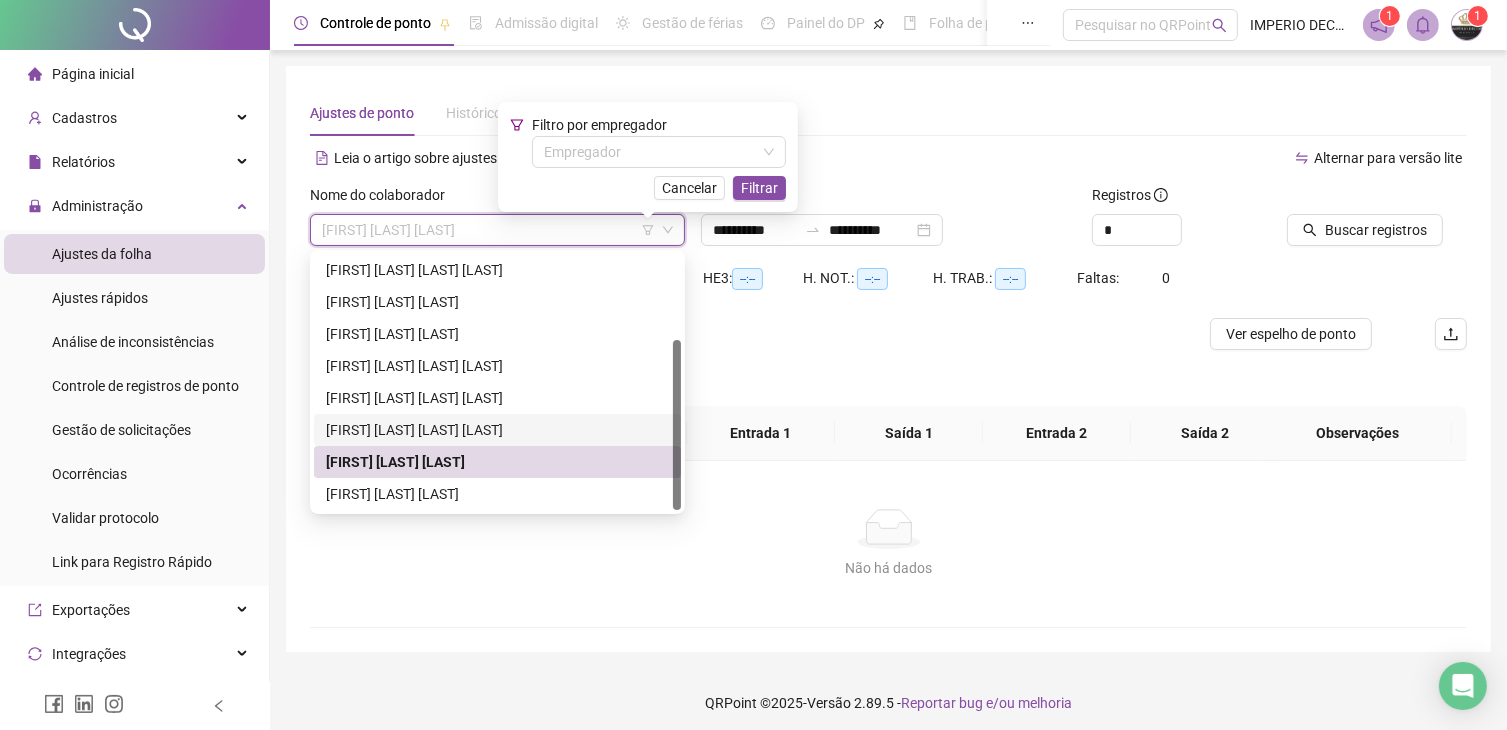 drag, startPoint x: 674, startPoint y: 441, endPoint x: 676, endPoint y: 505, distance: 64.03124 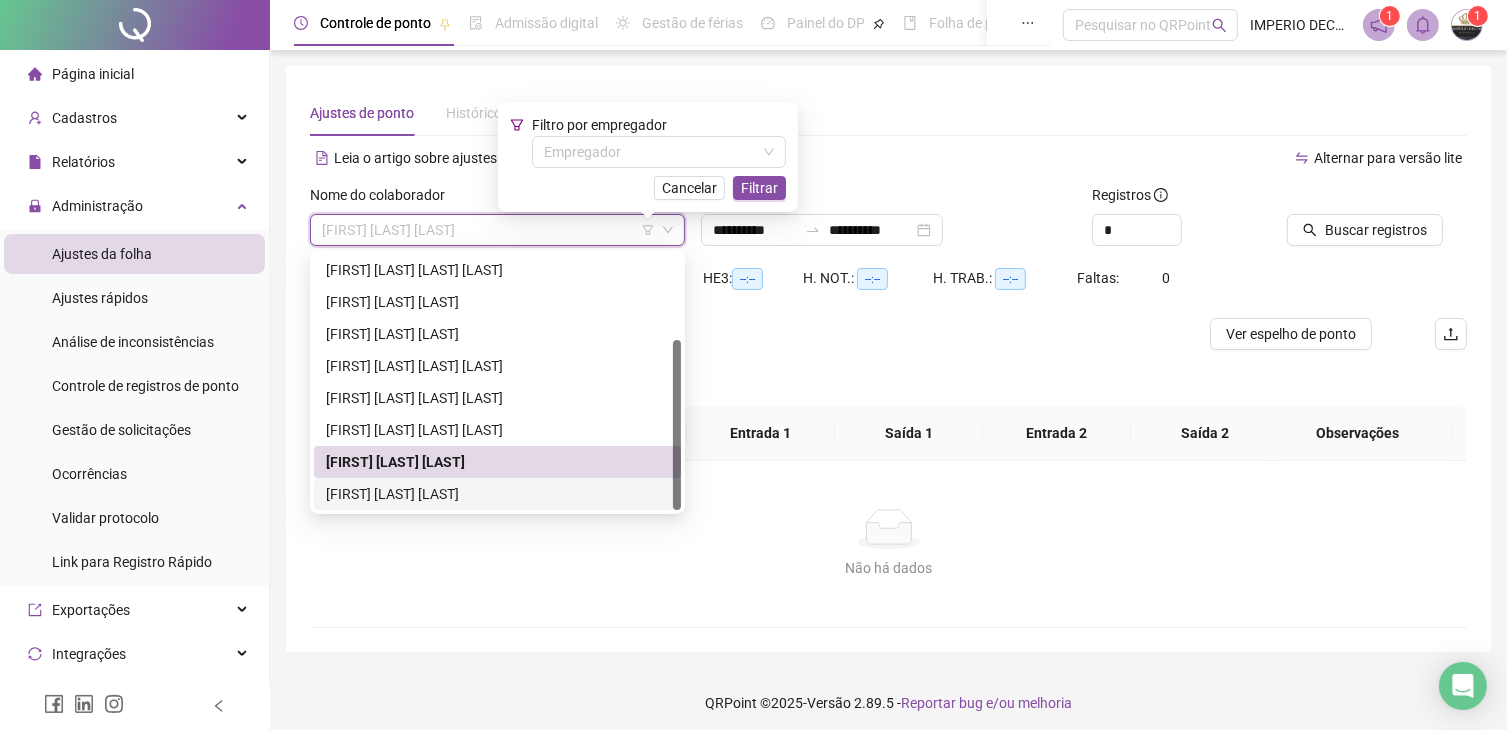 click on "[FIRST] [LAST] [LAST]" at bounding box center [497, 494] 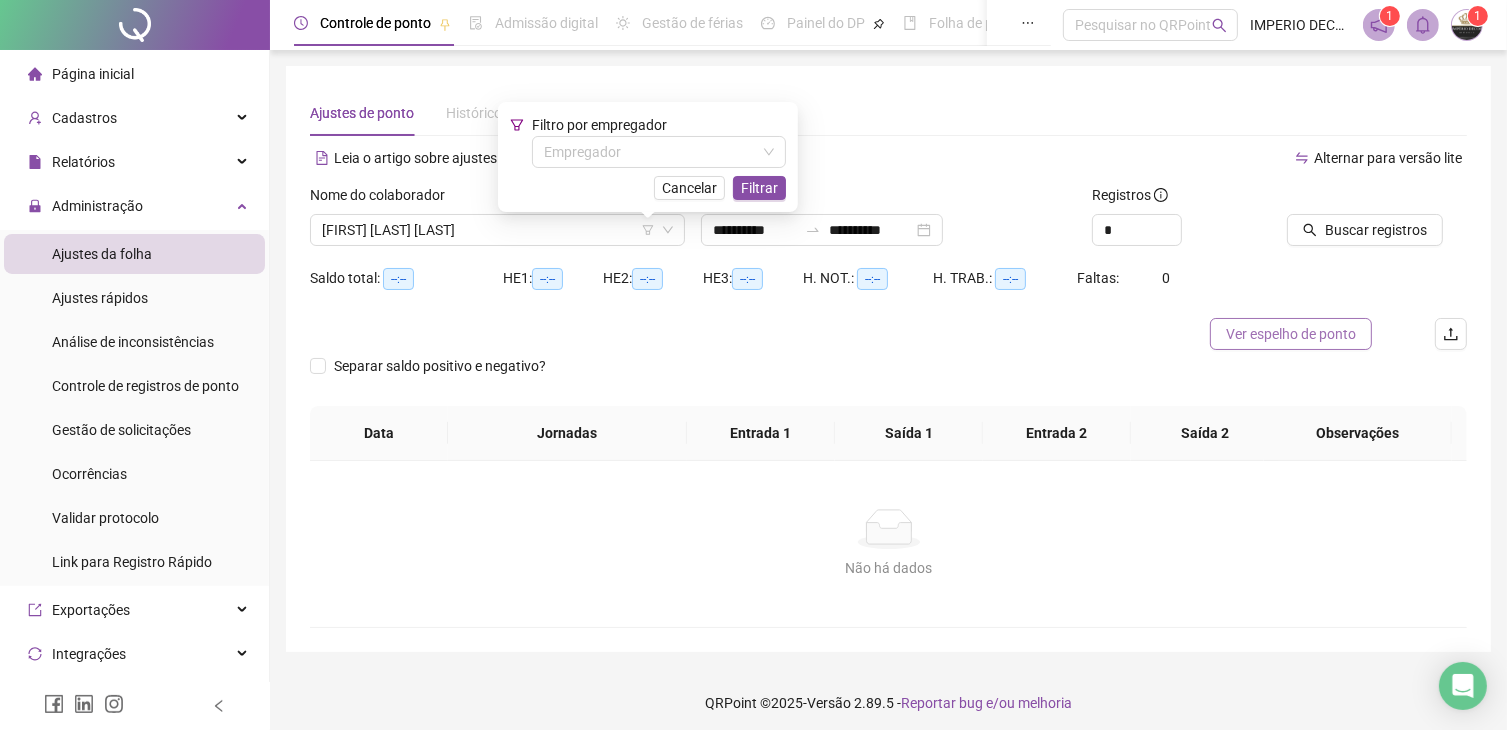 click on "Ver espelho de ponto" at bounding box center (1291, 334) 